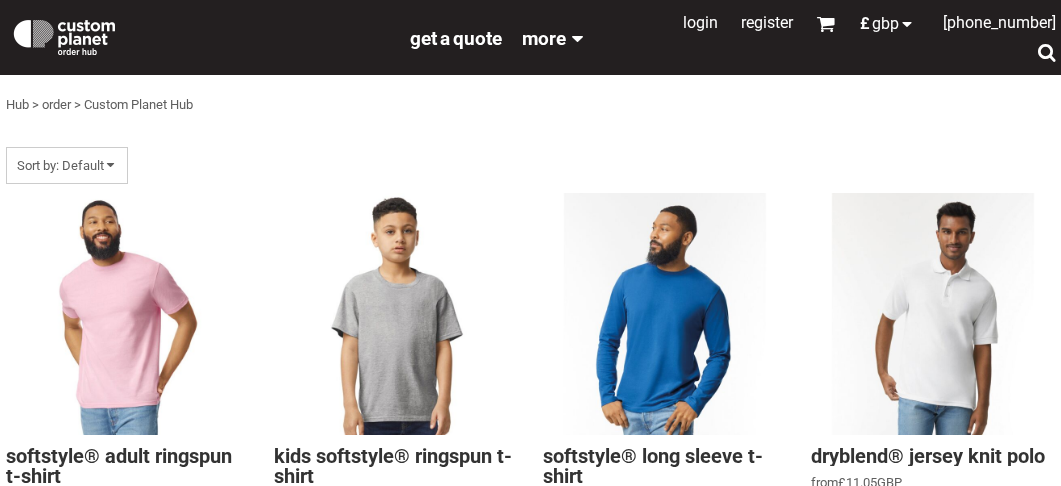 scroll, scrollTop: 0, scrollLeft: 0, axis: both 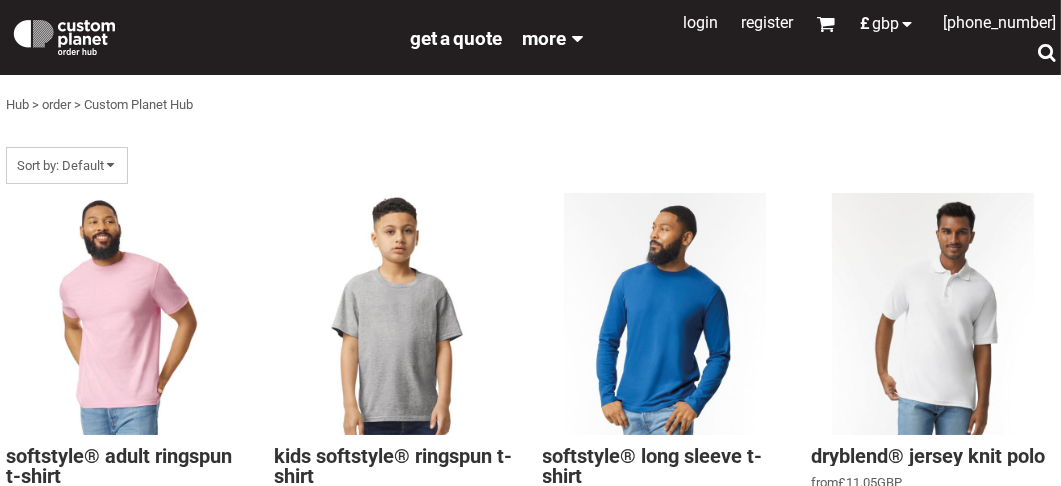 click on "Sort by: Default" at bounding box center (189, 161) 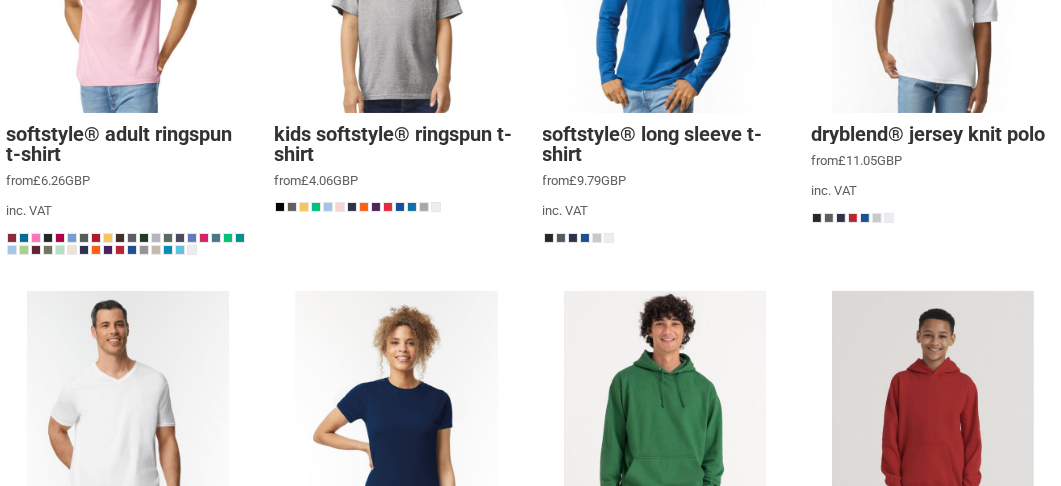 scroll, scrollTop: 162, scrollLeft: 0, axis: vertical 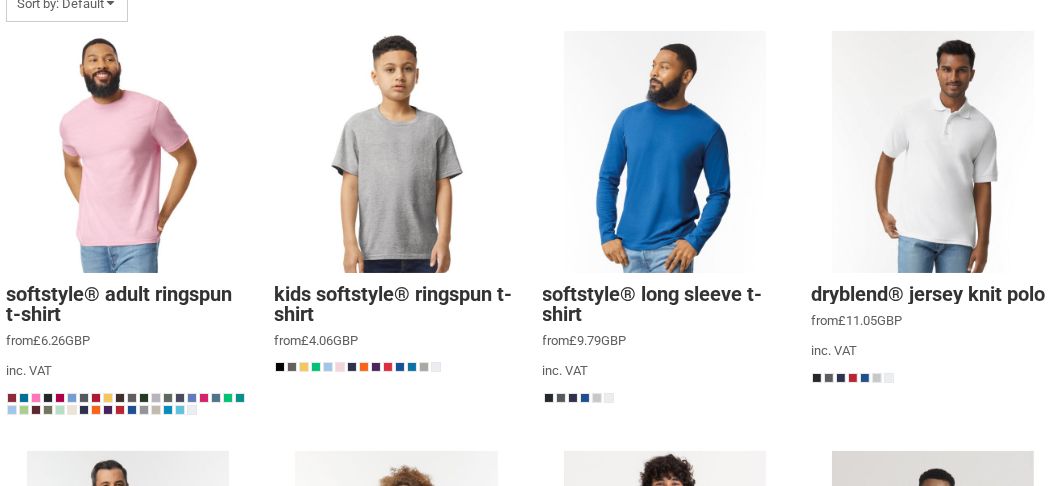 click at bounding box center (128, 152) 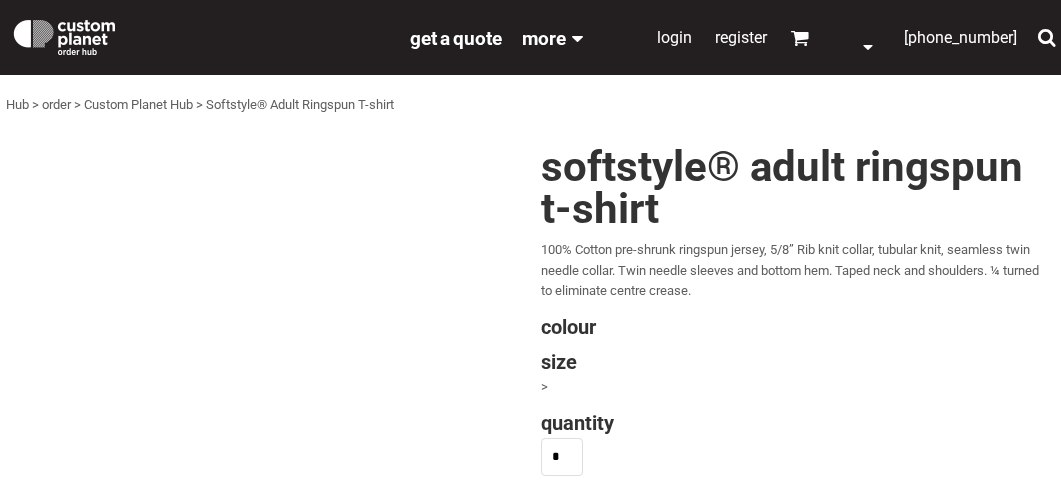 scroll, scrollTop: 0, scrollLeft: 0, axis: both 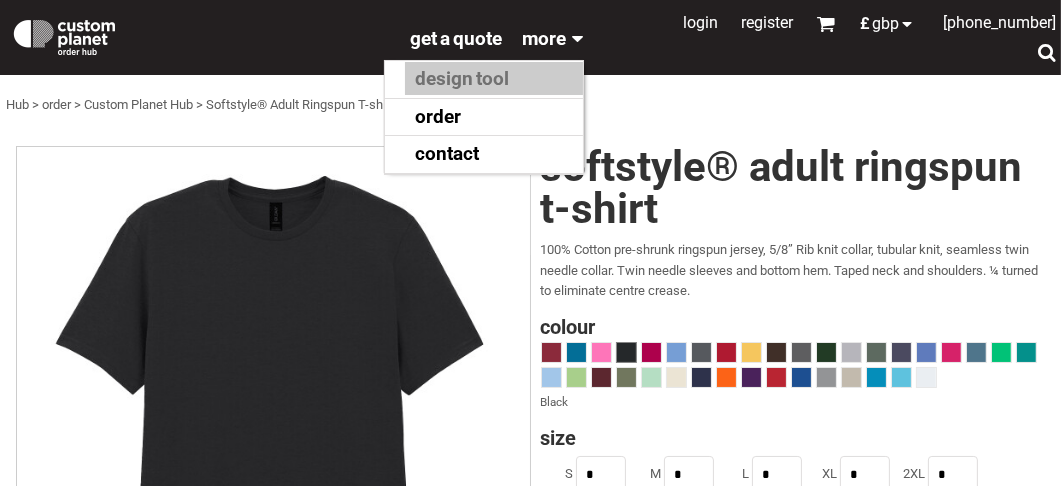 click on "design tool" at bounding box center [494, 78] 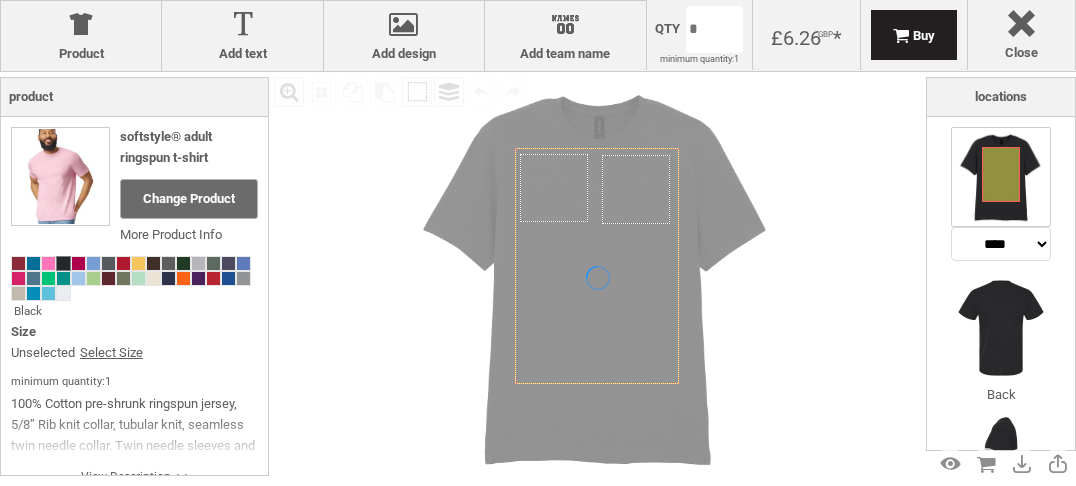 scroll, scrollTop: 0, scrollLeft: 0, axis: both 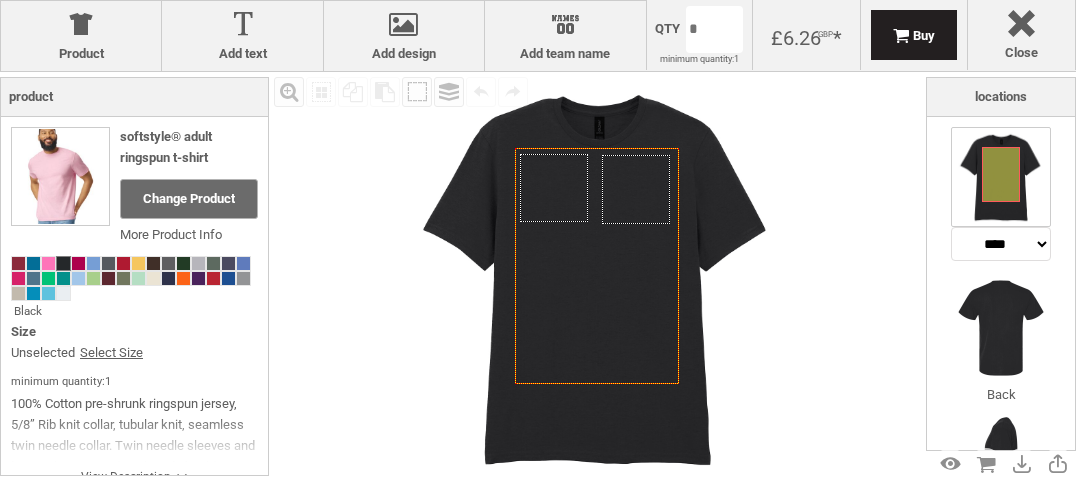 click at bounding box center (1001, 174) 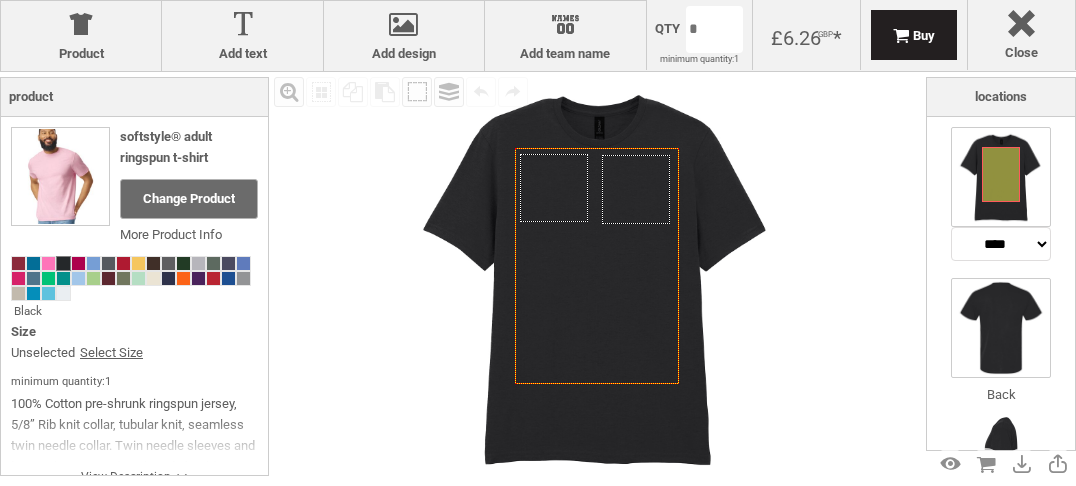 click at bounding box center (1001, 328) 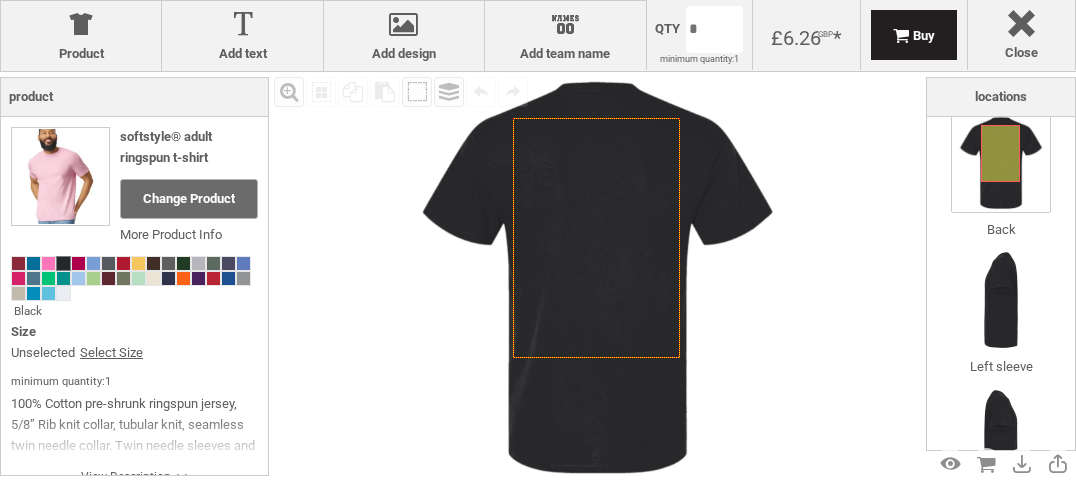 scroll, scrollTop: 200, scrollLeft: 0, axis: vertical 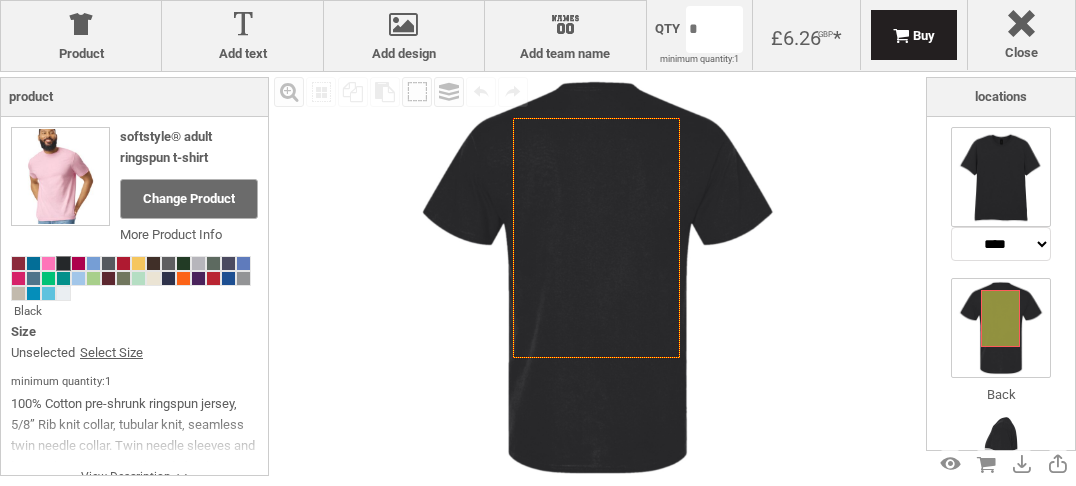 click at bounding box center (1001, 177) 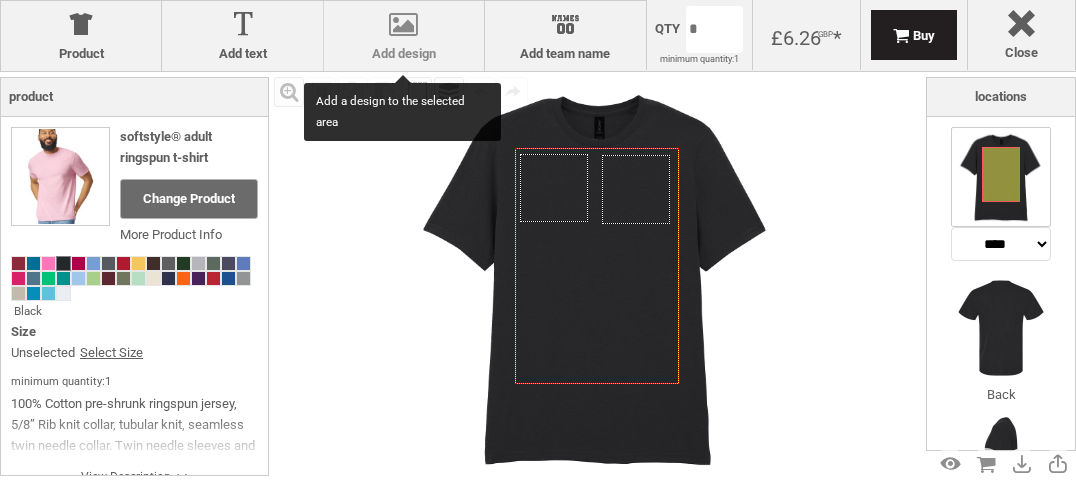 click at bounding box center [404, 28] 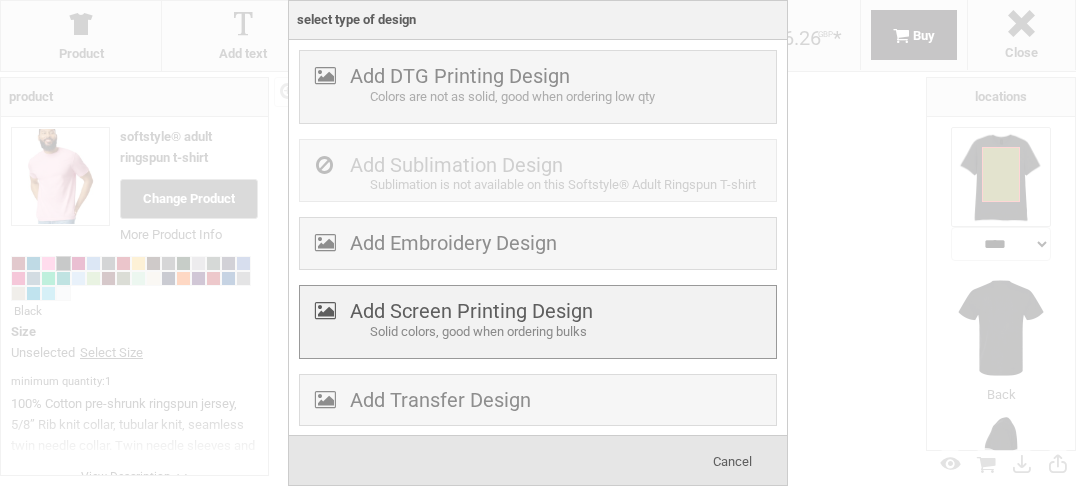 click on "Add Screen Printing Design
Solid colors, good when ordering bulks" at bounding box center [538, 322] 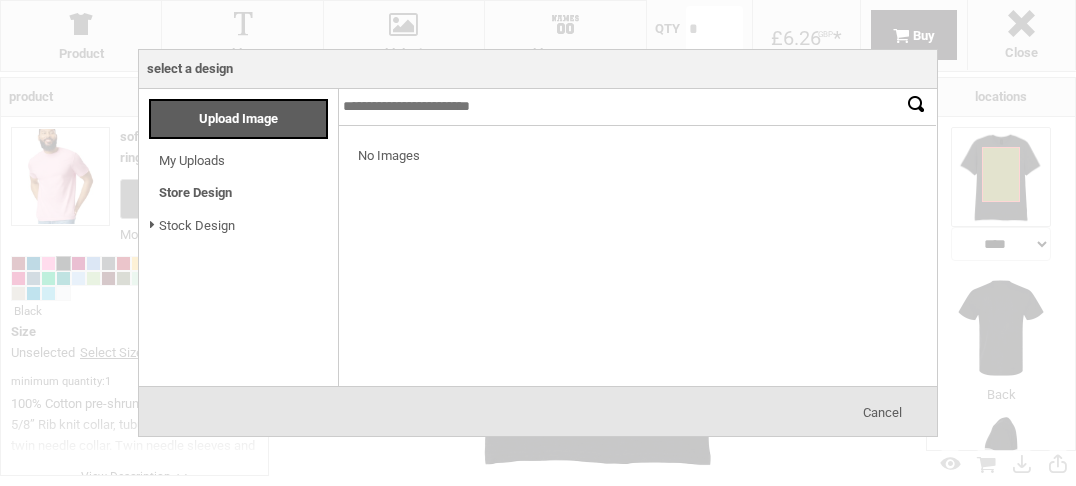 click on "Cancel" at bounding box center (882, 412) 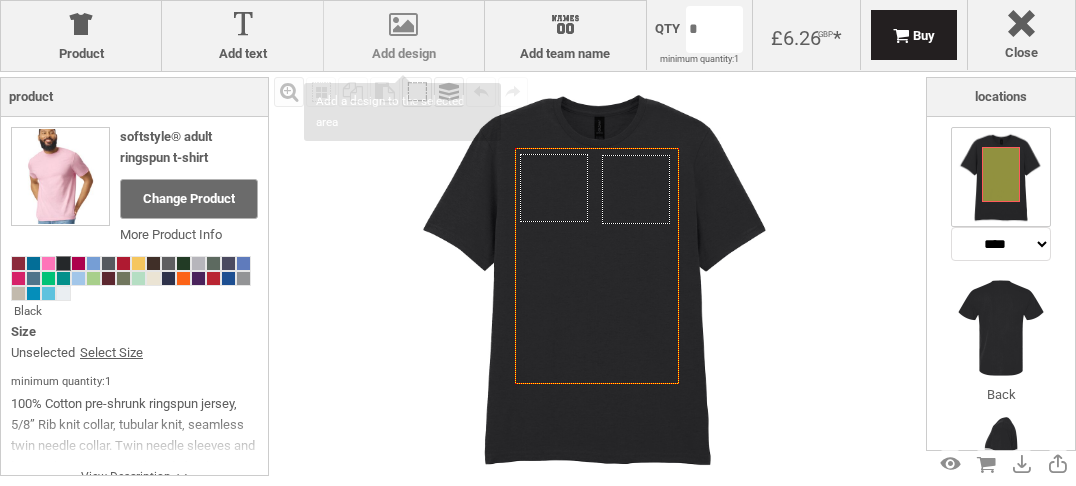 click at bounding box center [404, 28] 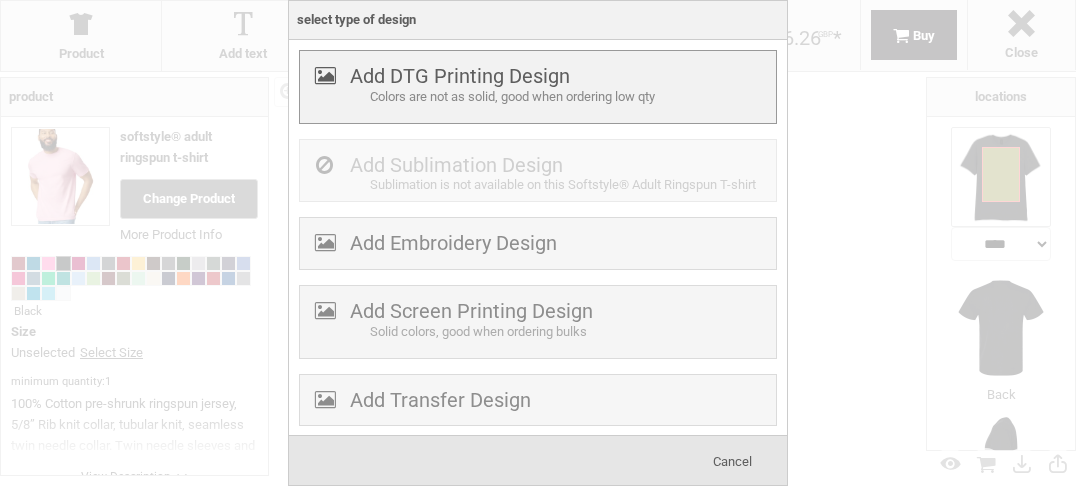 click on "Add DTG Printing Design" at bounding box center [460, 76] 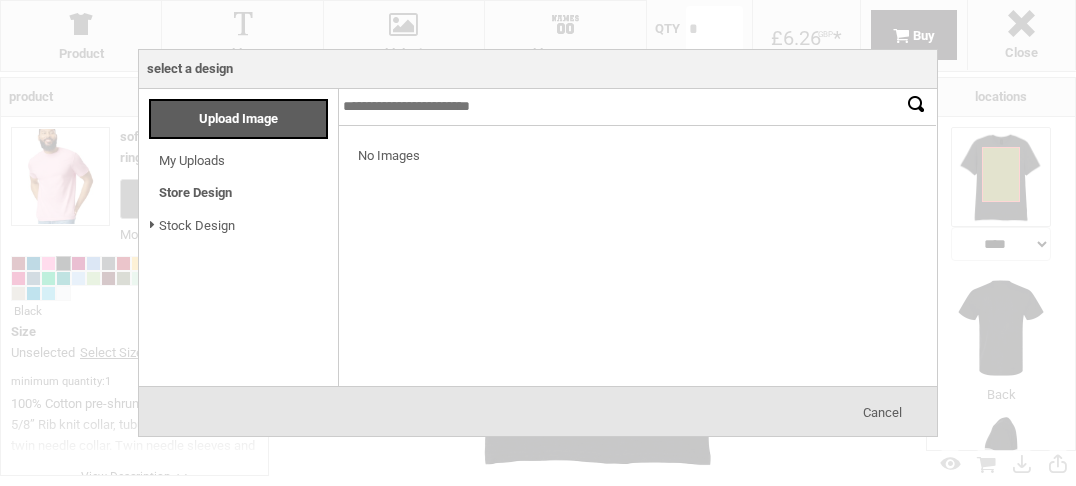 click on "My Uploads" at bounding box center [192, 160] 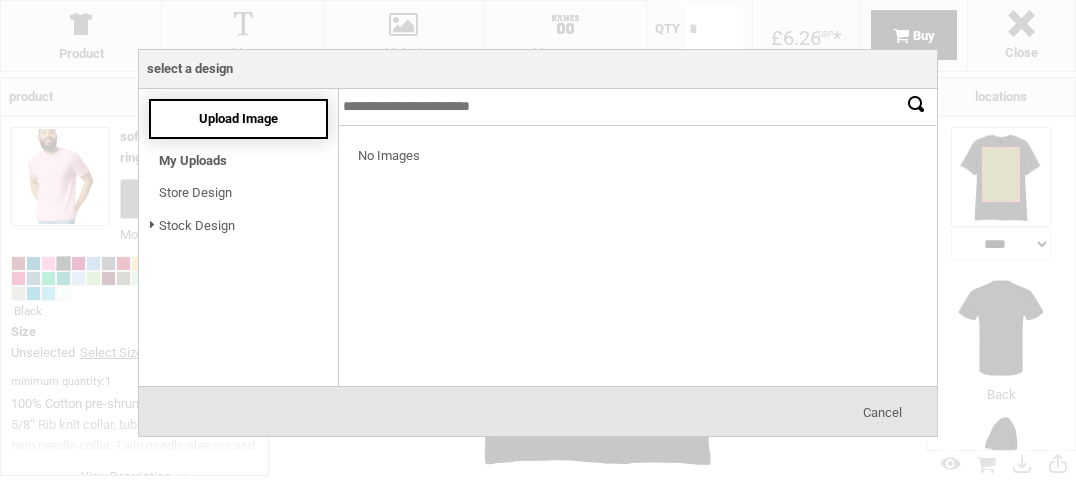click on "Upload Image" at bounding box center [238, 118] 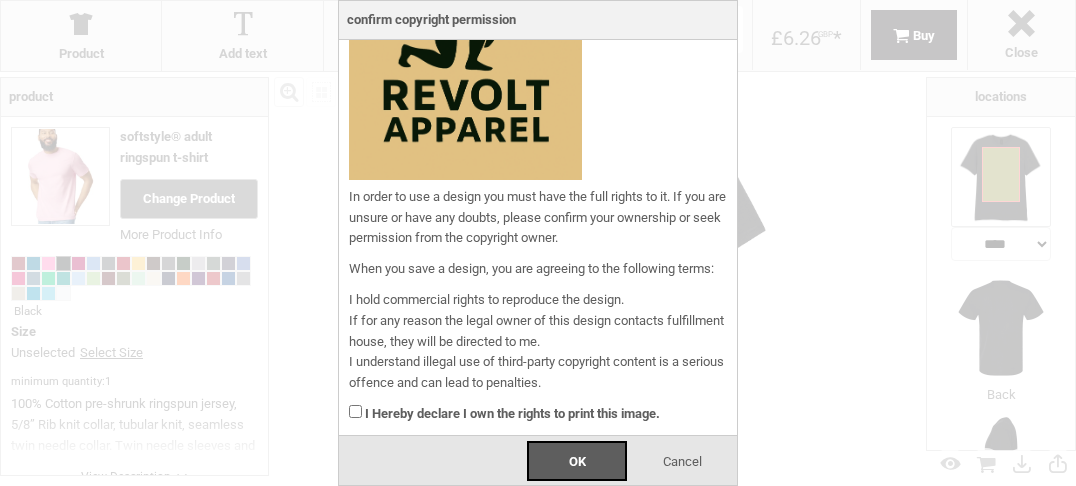 scroll, scrollTop: 239, scrollLeft: 0, axis: vertical 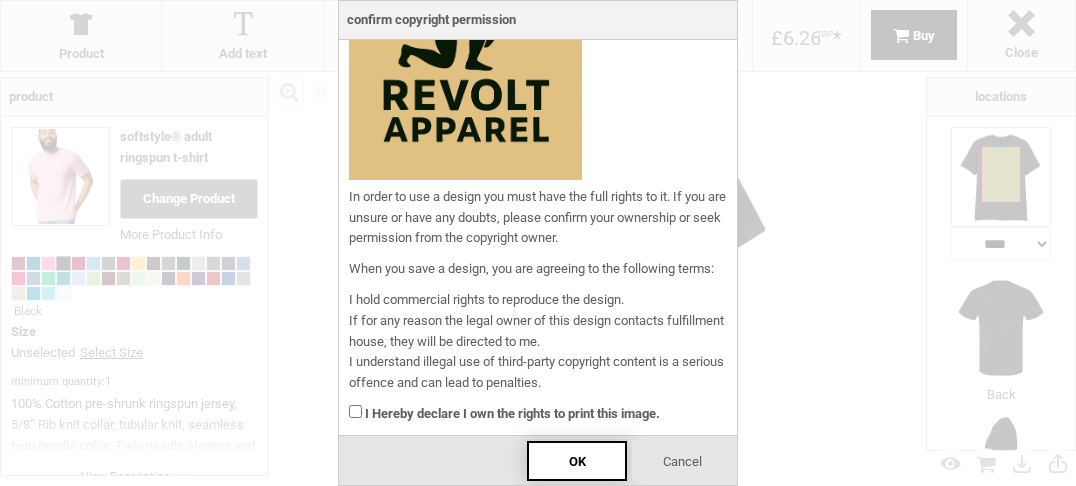 click on "OK" at bounding box center [577, 461] 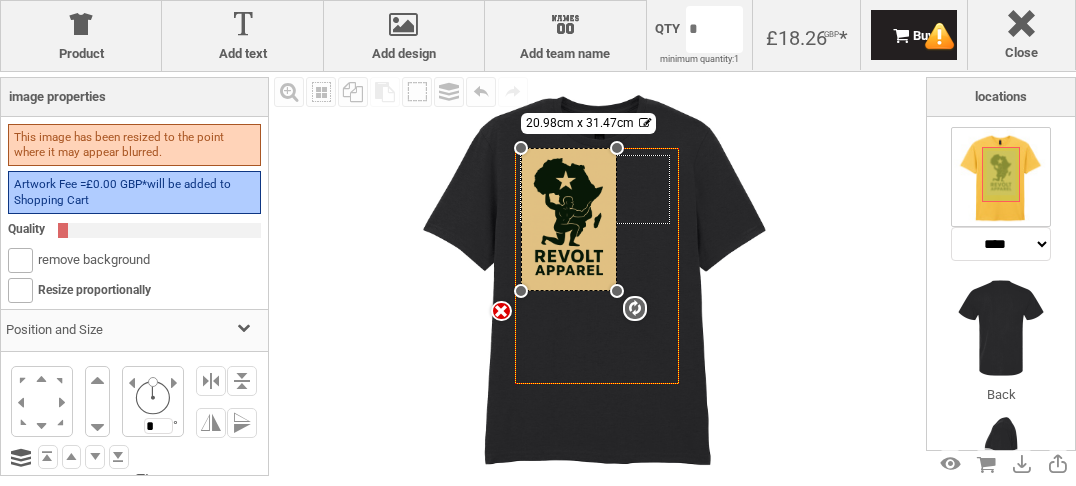 drag, startPoint x: 577, startPoint y: 208, endPoint x: 578, endPoint y: 290, distance: 82.006096 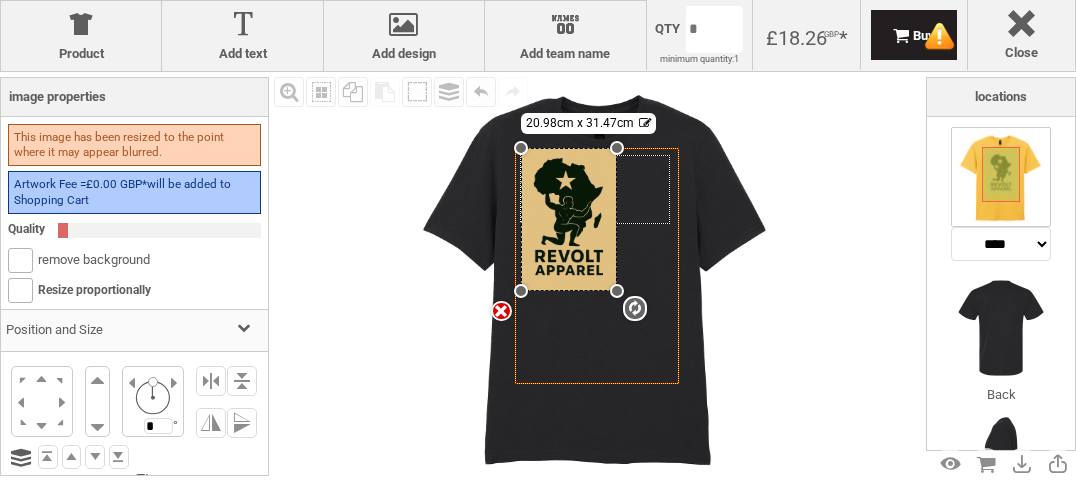 click on "Created with Raphaël 2.1.2 Created with Raphaël 2.1.2 Created with Raphaël 2.1.2 Created with Raphaël 2.1.2         settings 20.98cm x 31.47cm" at bounding box center [597, 266] 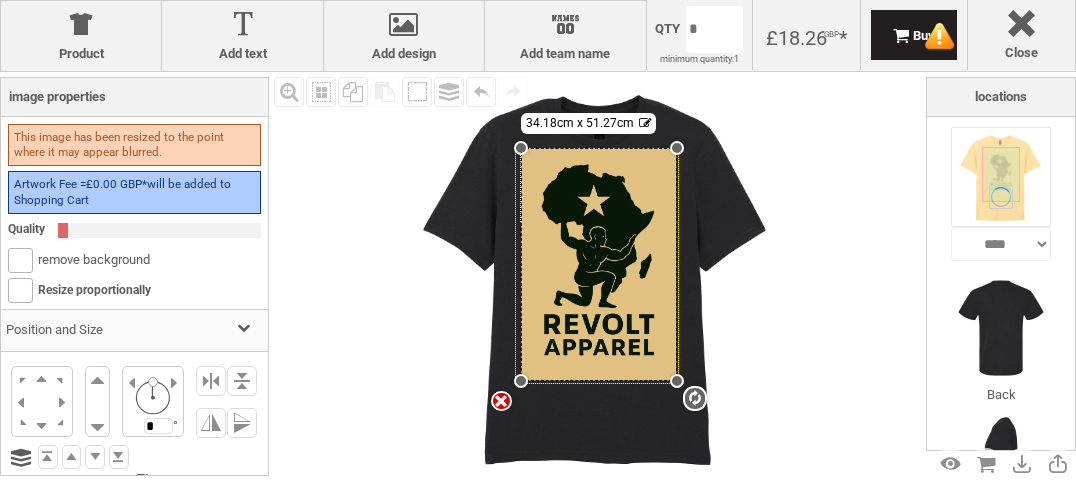 drag, startPoint x: 620, startPoint y: 293, endPoint x: 689, endPoint y: 380, distance: 111.040535 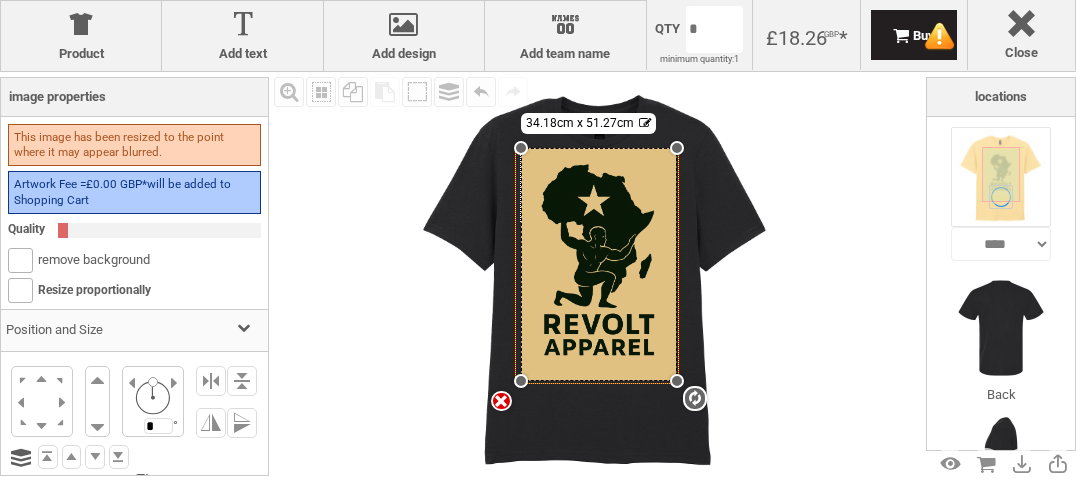 click on "Created with Raphaël 2.1.2 Created with Raphaël 2.1.2 Created with Raphaël 2.1.2 Created with Raphaël 2.1.2         settings 34.18cm x 51.27cm Created with Raphaël 2.1.2 Created with Raphaël 2.1.2 Created with Raphaël 2.1.2 Created with Raphaël 2.1.2 Created with Raphaël 2.1.2 Created with Raphaël 2.1.2 Created with Raphaël 2.1.2 Created with Raphaël 2.1.2" at bounding box center [597, 277] 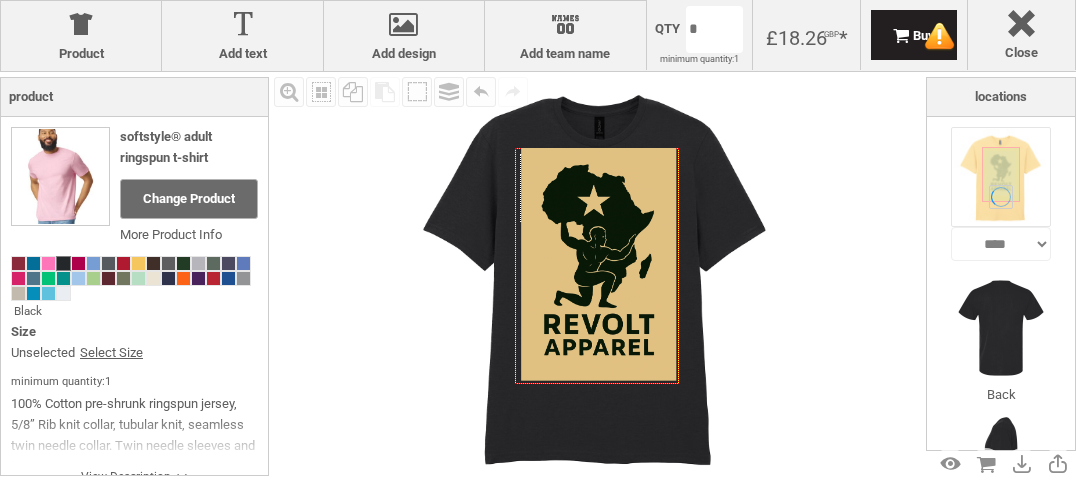 click at bounding box center [597, 277] 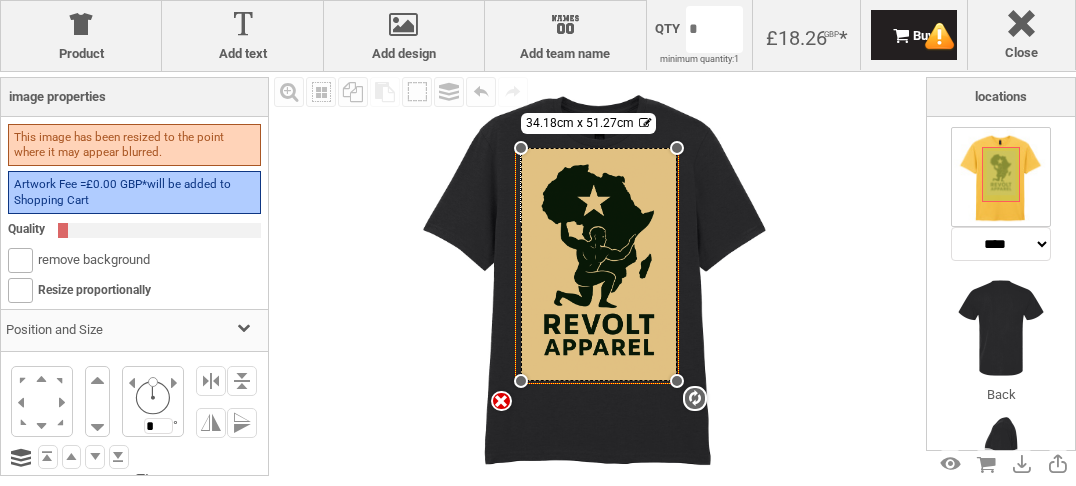 click on "settings 34.18cm x 51.27cm" at bounding box center [598, 264] 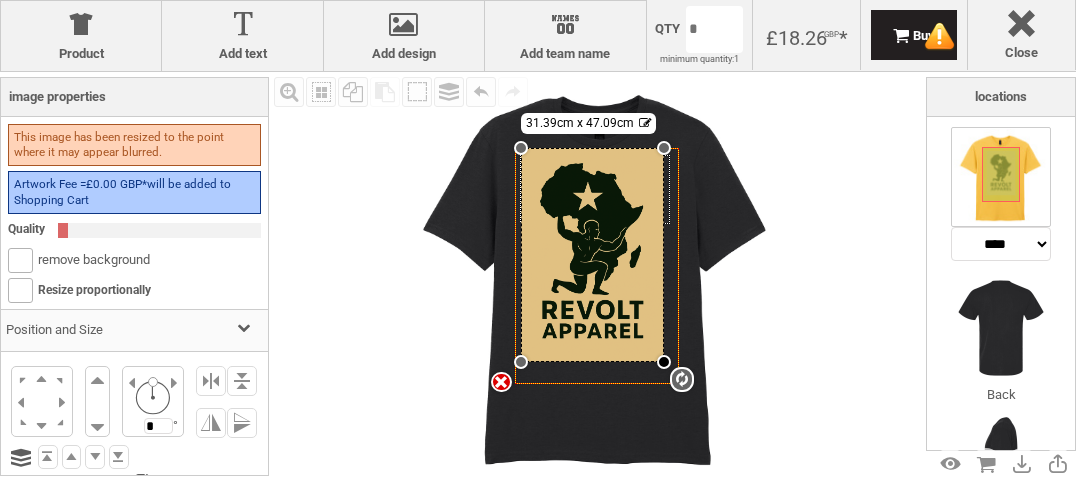 drag, startPoint x: 674, startPoint y: 377, endPoint x: 668, endPoint y: 361, distance: 17.088007 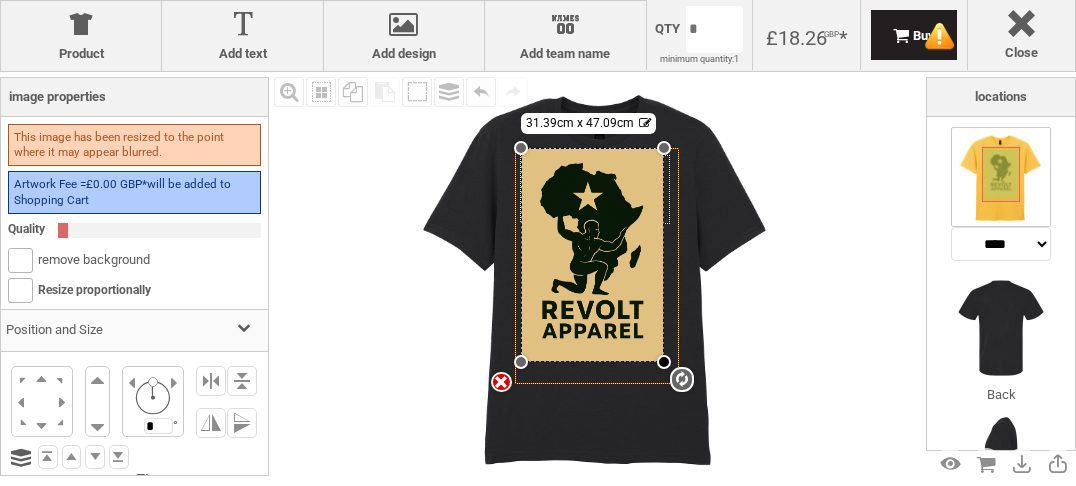 click at bounding box center (664, 362) 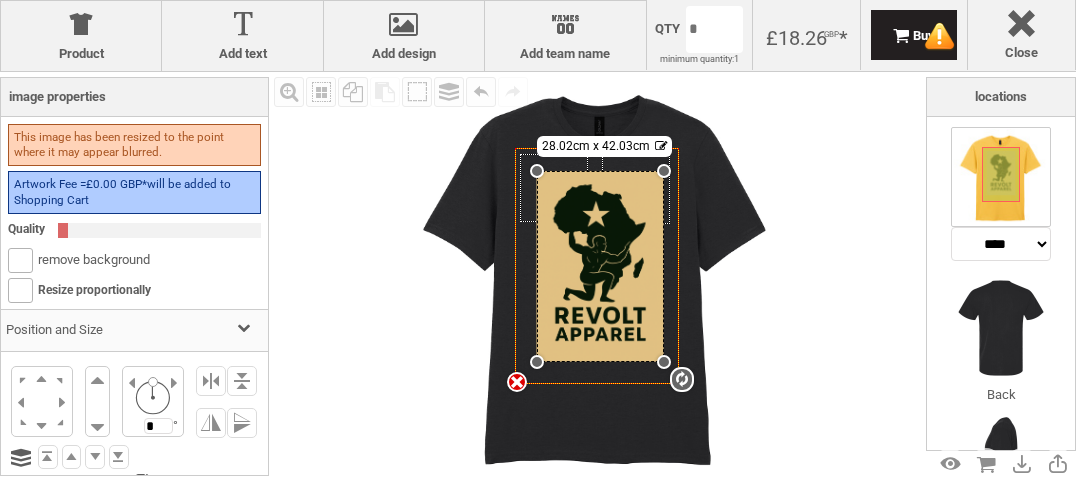 drag, startPoint x: 522, startPoint y: 147, endPoint x: 564, endPoint y: 170, distance: 47.88528 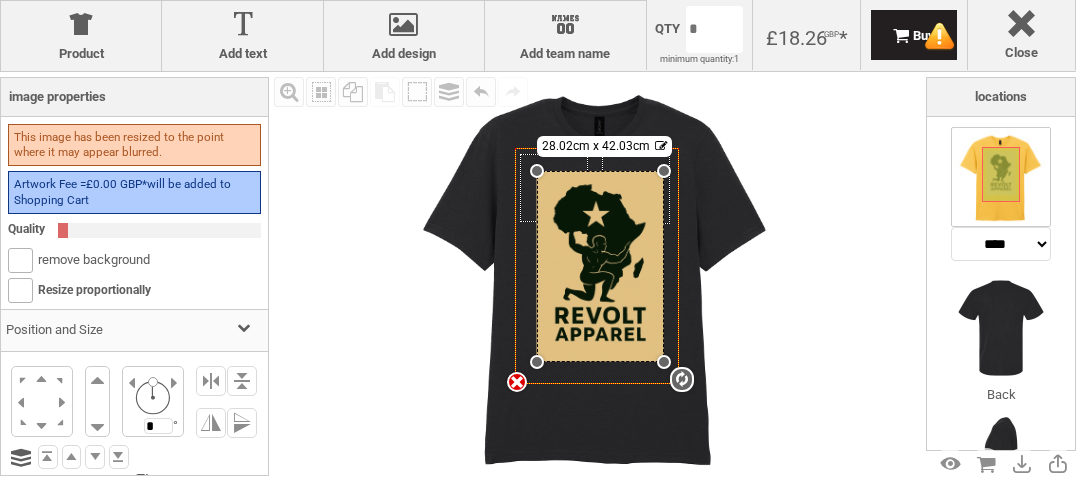 click on "settings 28.02cm x 42.03cm" at bounding box center [600, 266] 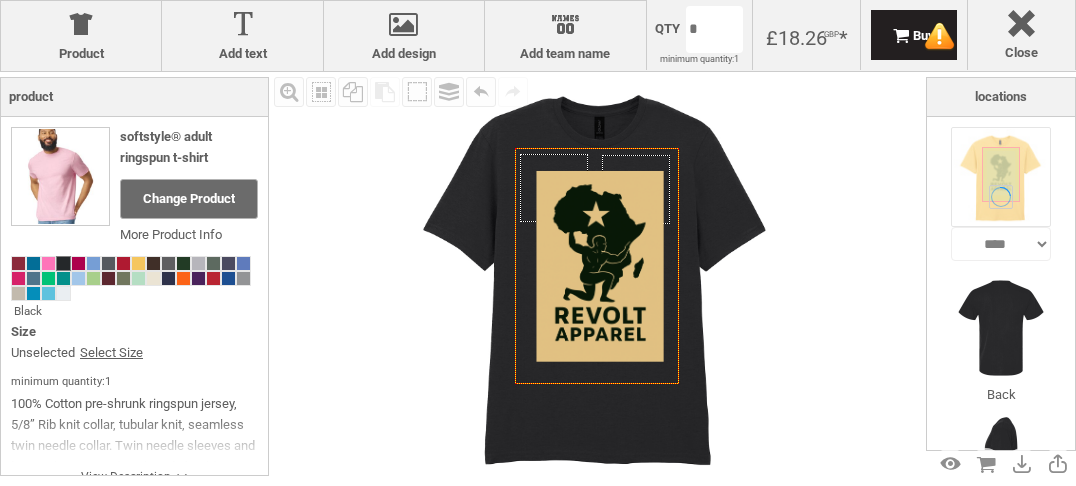 click at bounding box center [597, 277] 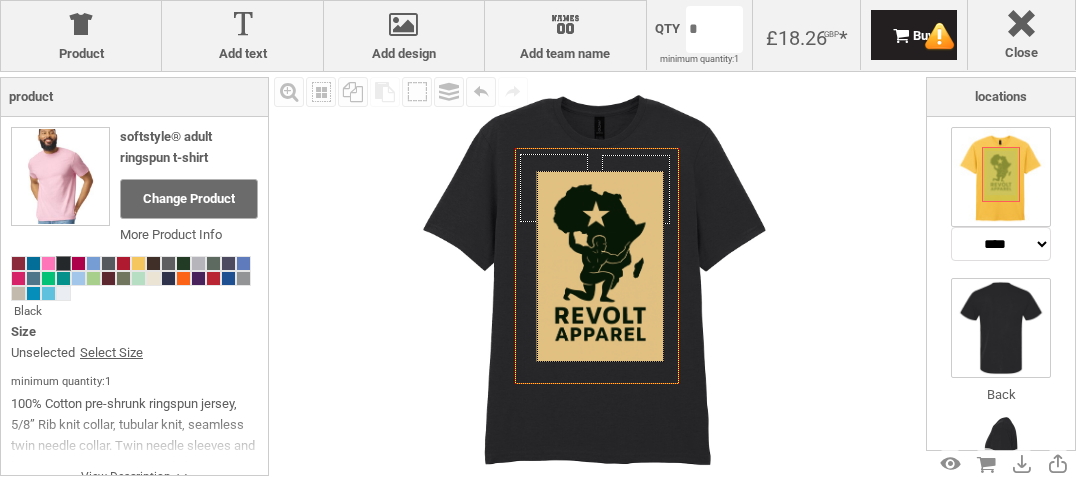 click at bounding box center (1001, 328) 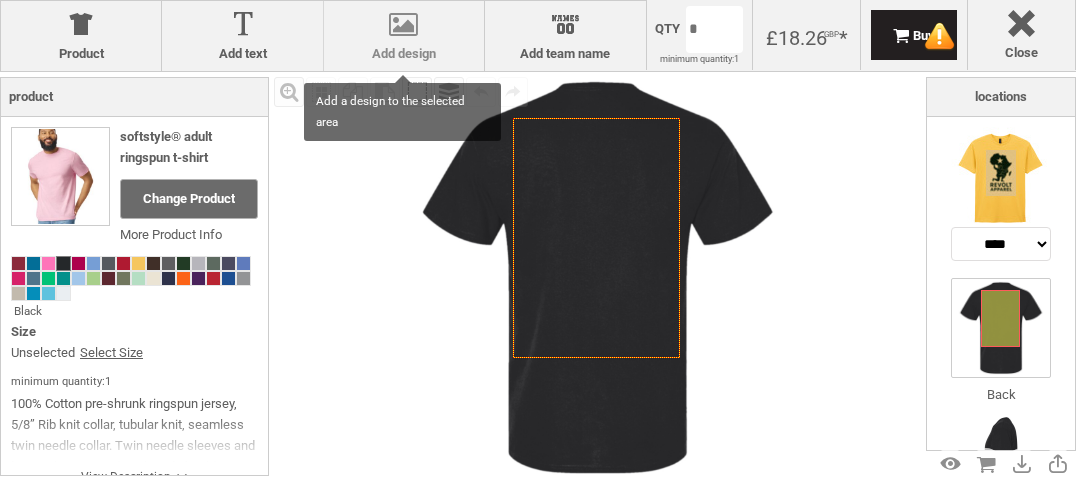 click at bounding box center [404, 28] 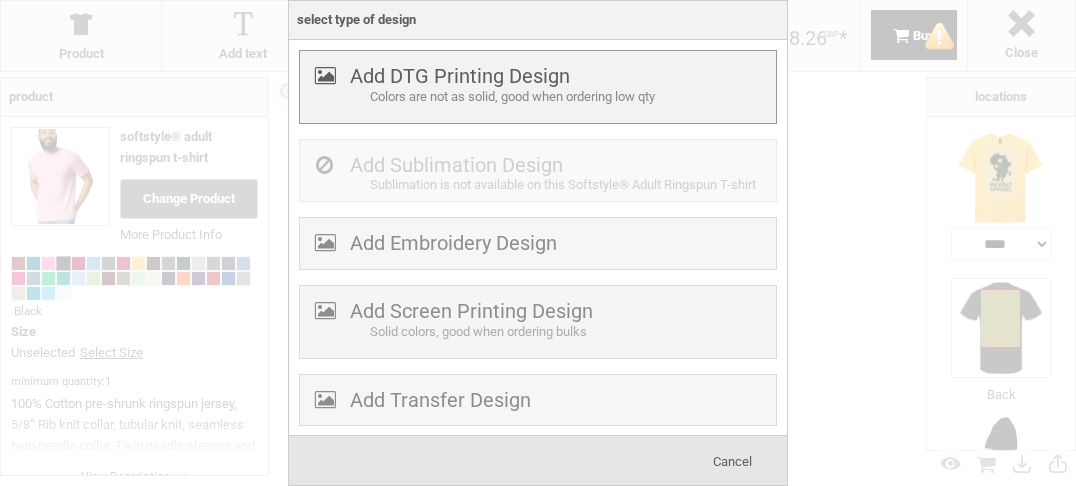 click on "Colors are not as solid, good when ordering low qty" at bounding box center (570, 97) 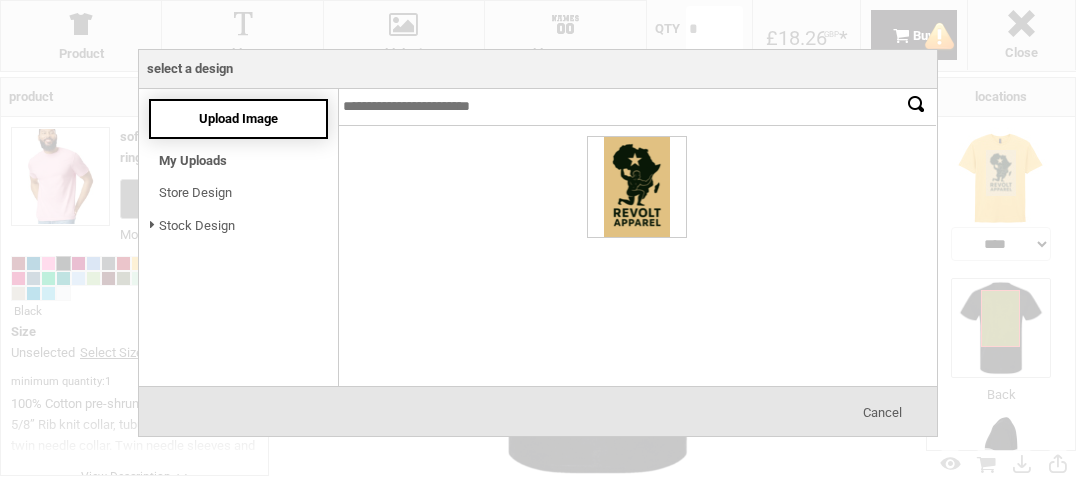 click on "Upload Image" at bounding box center [238, 118] 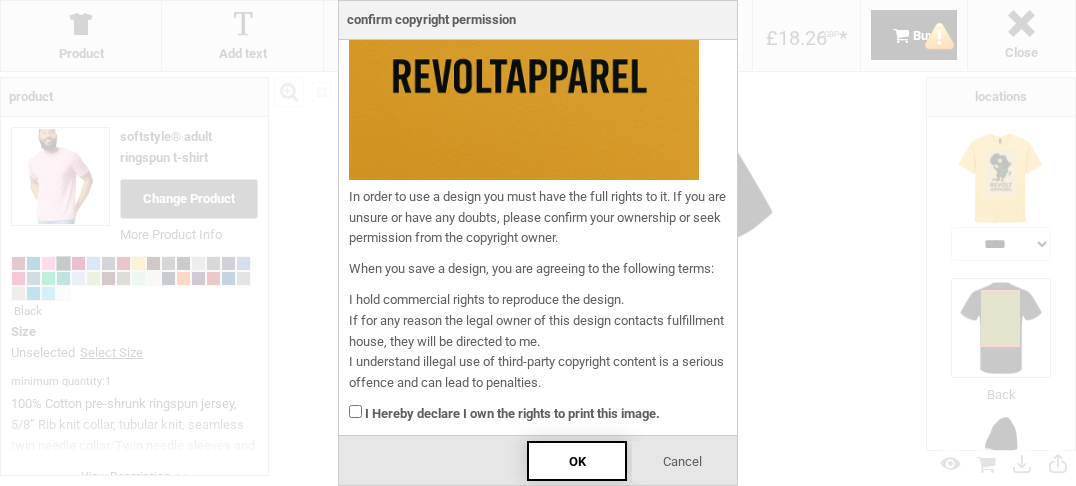 click on "OK" at bounding box center (577, 461) 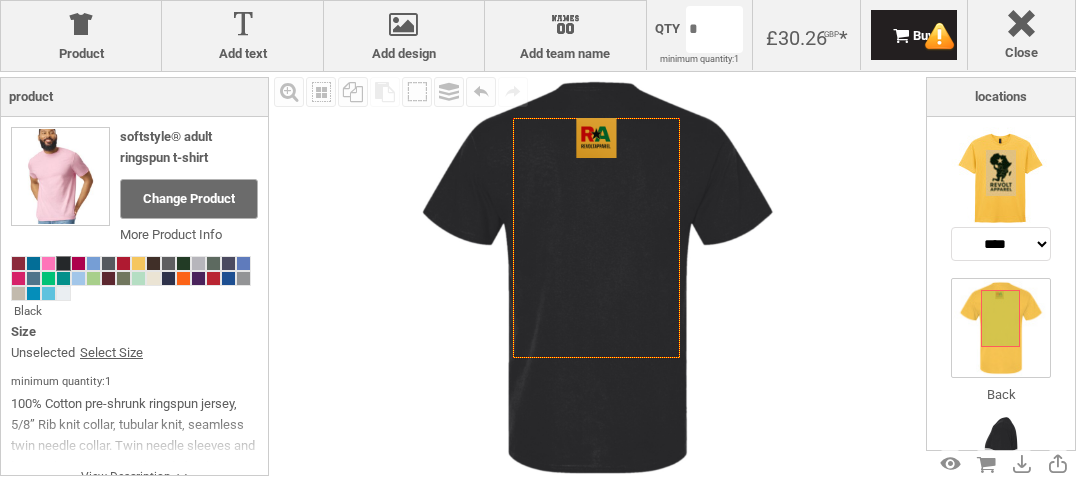 click at bounding box center [597, 277] 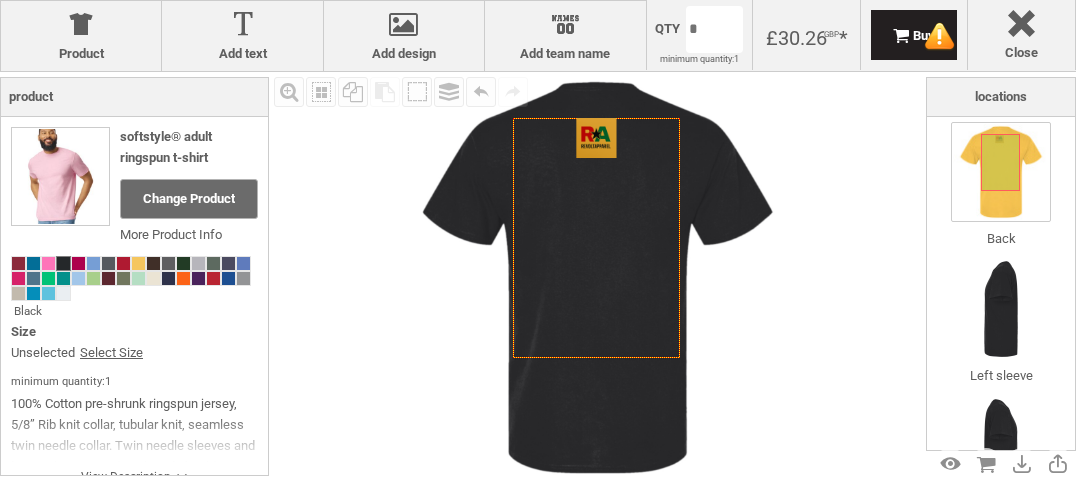 scroll, scrollTop: 160, scrollLeft: 0, axis: vertical 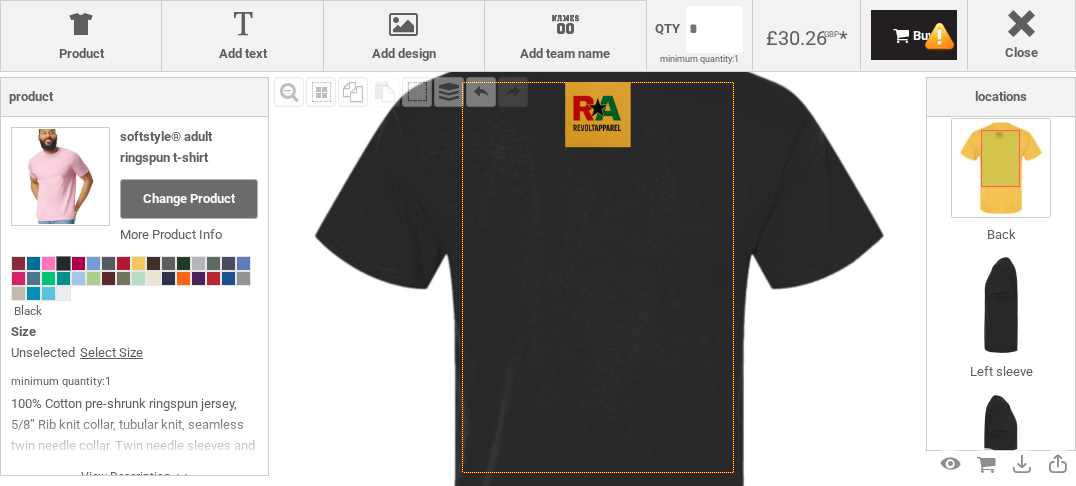 click on "Created with [PERSON_NAME] 2.1.2" 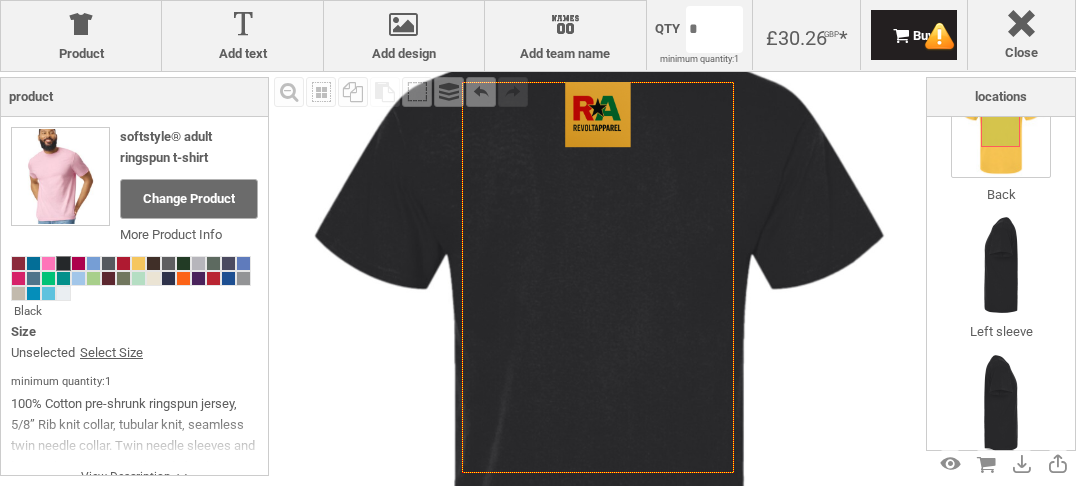 scroll, scrollTop: 236, scrollLeft: 0, axis: vertical 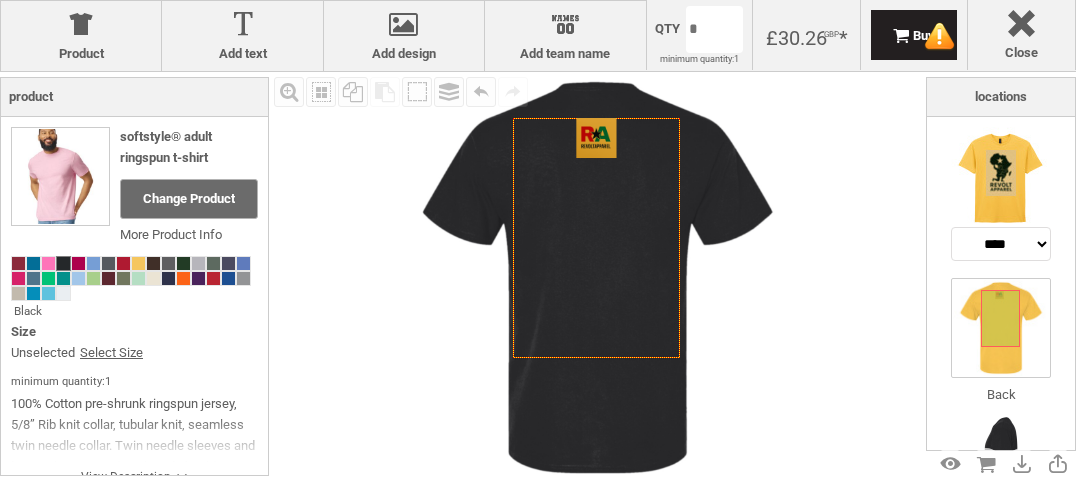 drag, startPoint x: 874, startPoint y: 189, endPoint x: 808, endPoint y: 229, distance: 77.175125 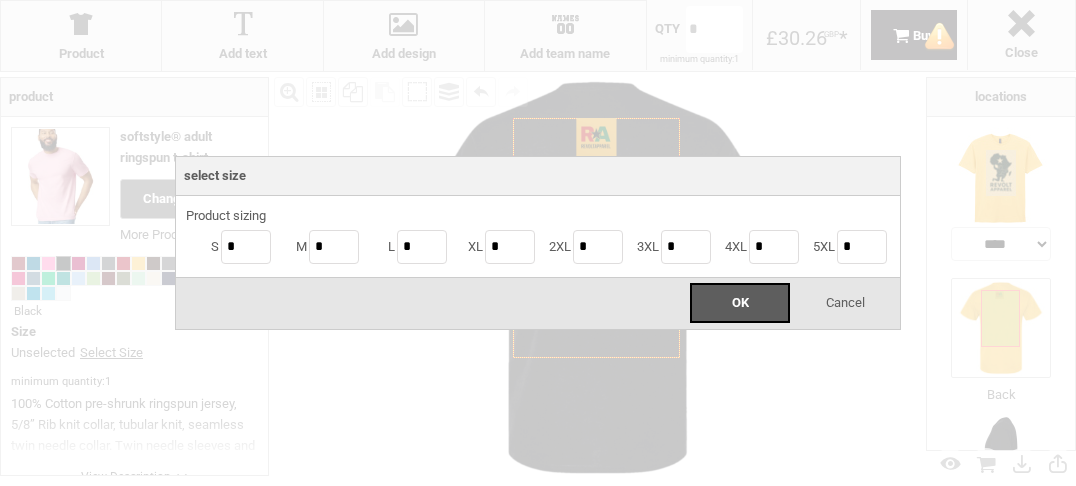 click on "get a quote design tool order Contact More
Login
Register
0
£ GBP
+44 191 270 8181
Hub
>
design tool
settings
Product Product Add text Add text Add design Add design Names Add team name Add placeholder Add placeholder Area Select location Close Close
Qty
*
minimum quantity:  1
available in bundles of:  x
*" at bounding box center [538, 0] 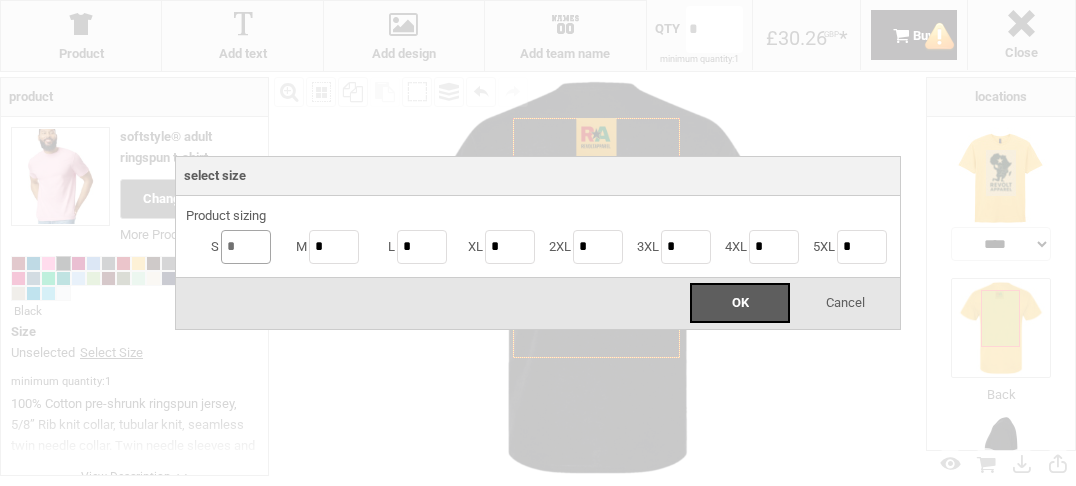 click on "*" at bounding box center [246, 247] 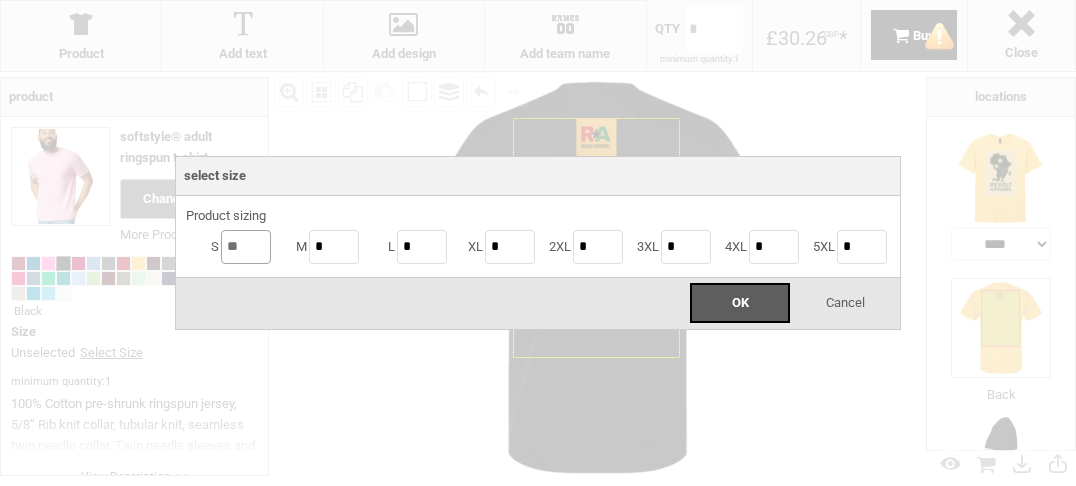 type on "**" 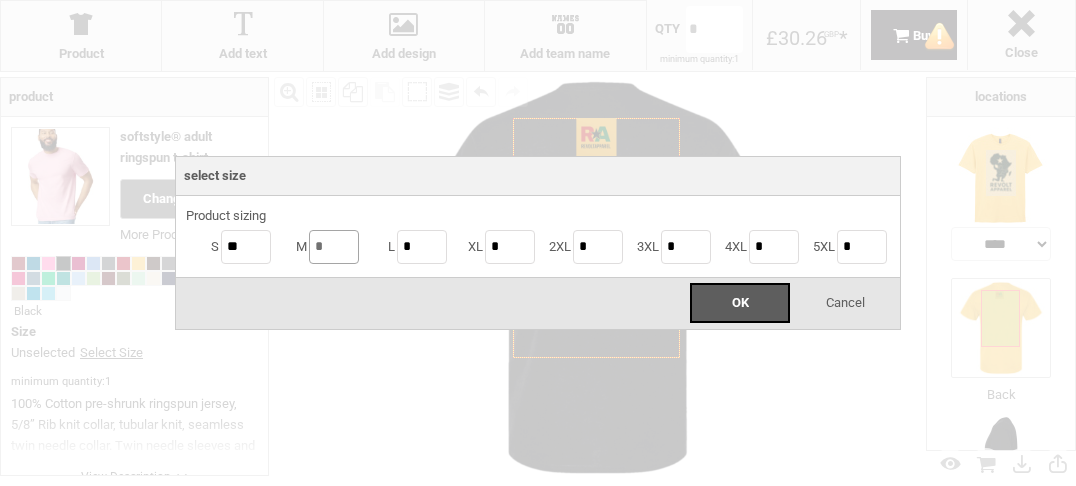 click on "*" at bounding box center [334, 247] 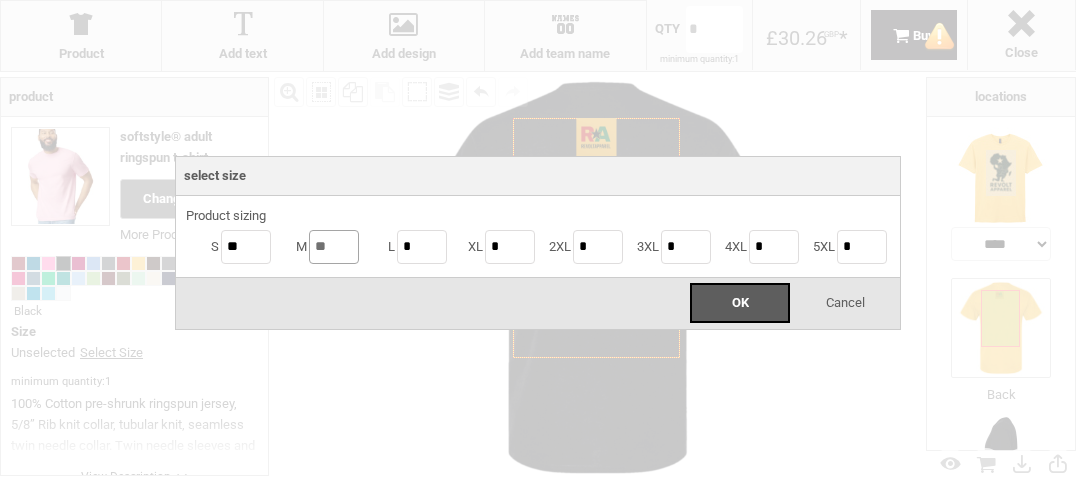 type on "**" 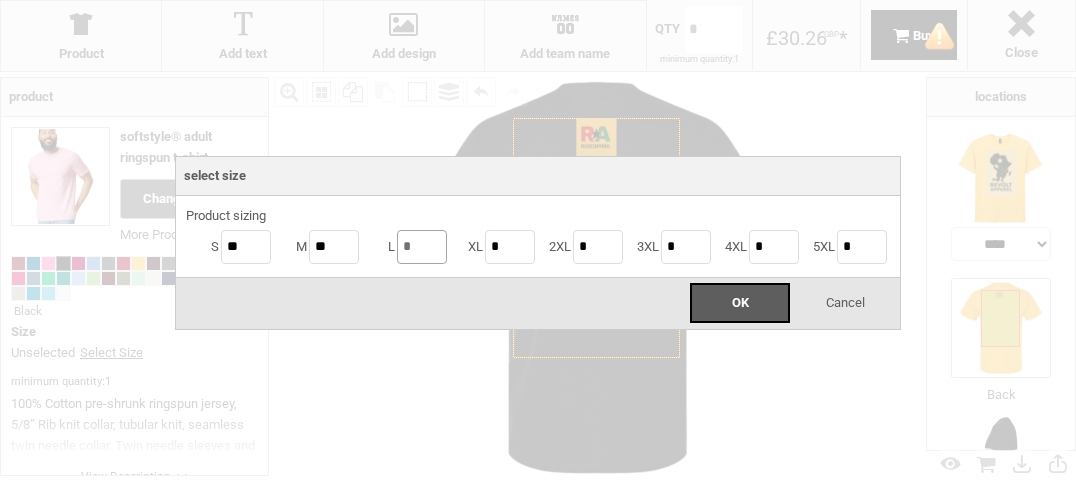 click on "*" at bounding box center [422, 247] 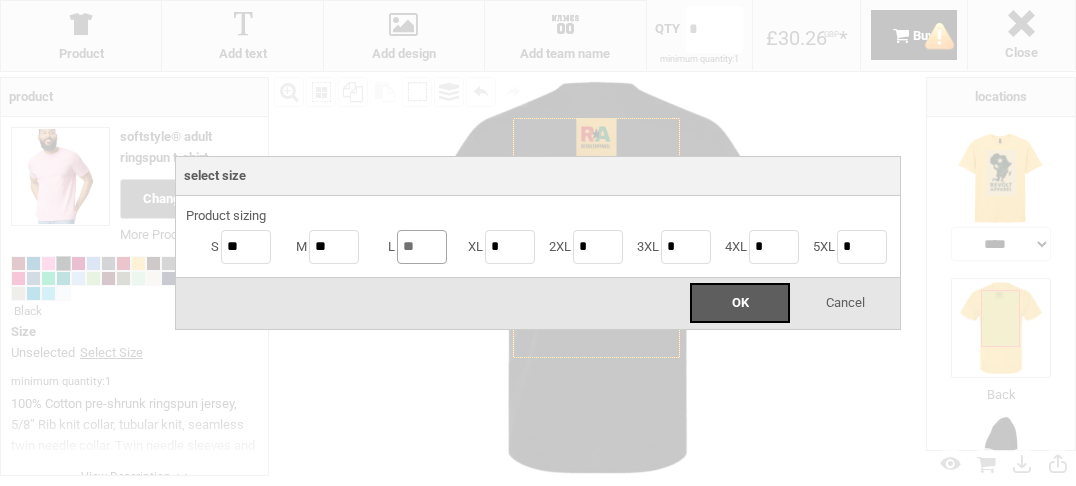 type on "**" 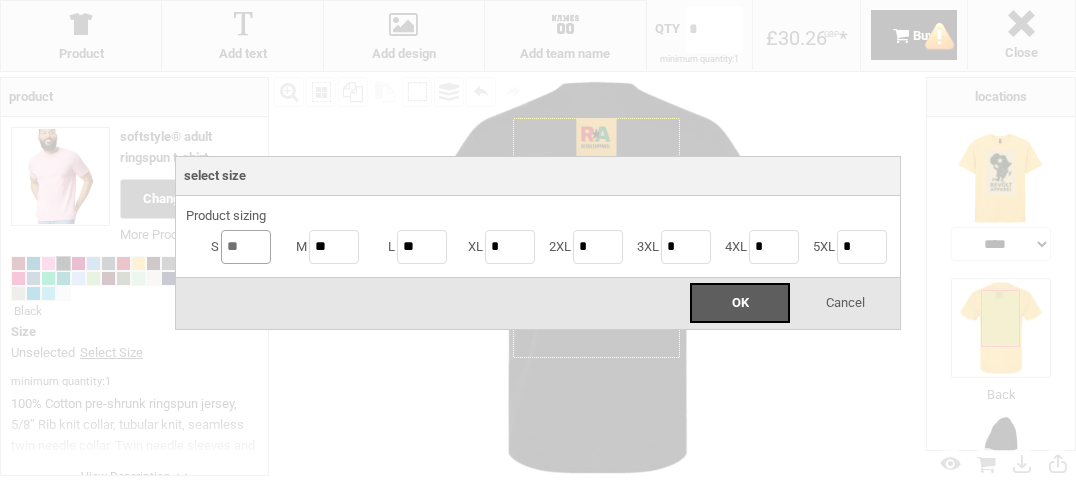 click on "**" at bounding box center (246, 247) 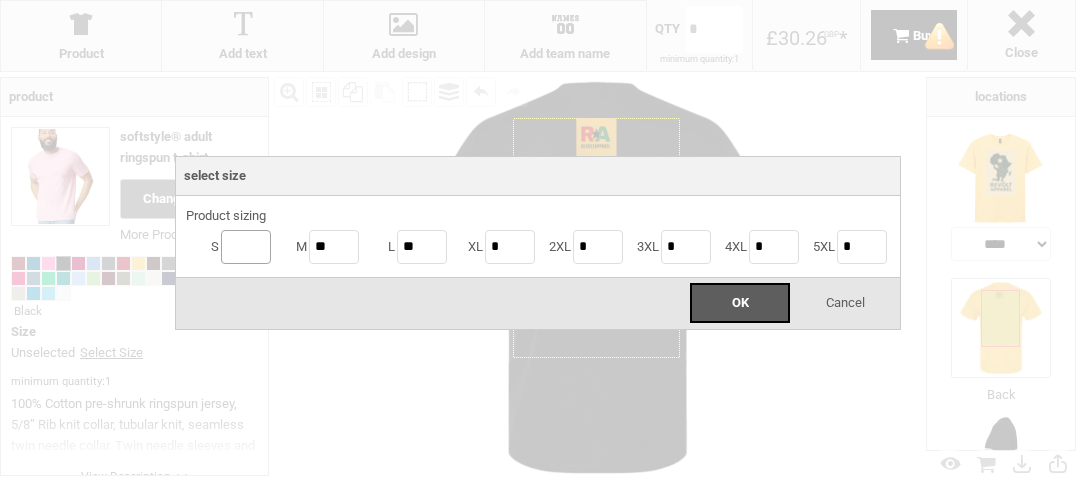 click at bounding box center (246, 247) 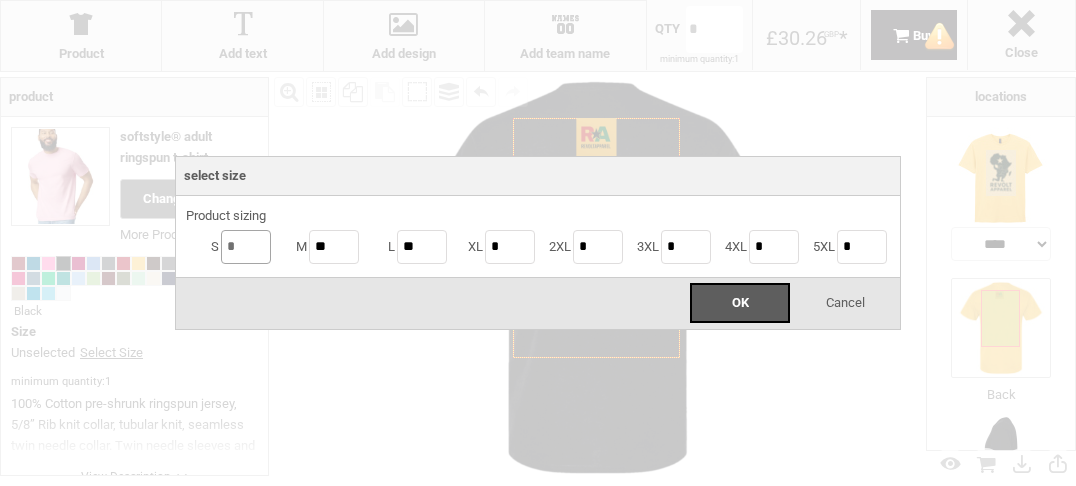 type on "*" 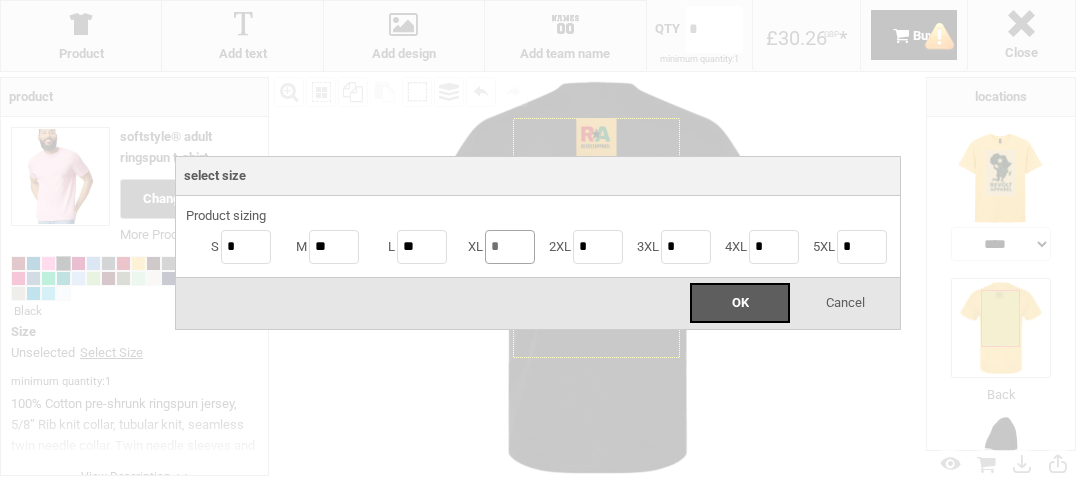 click on "*" at bounding box center [510, 247] 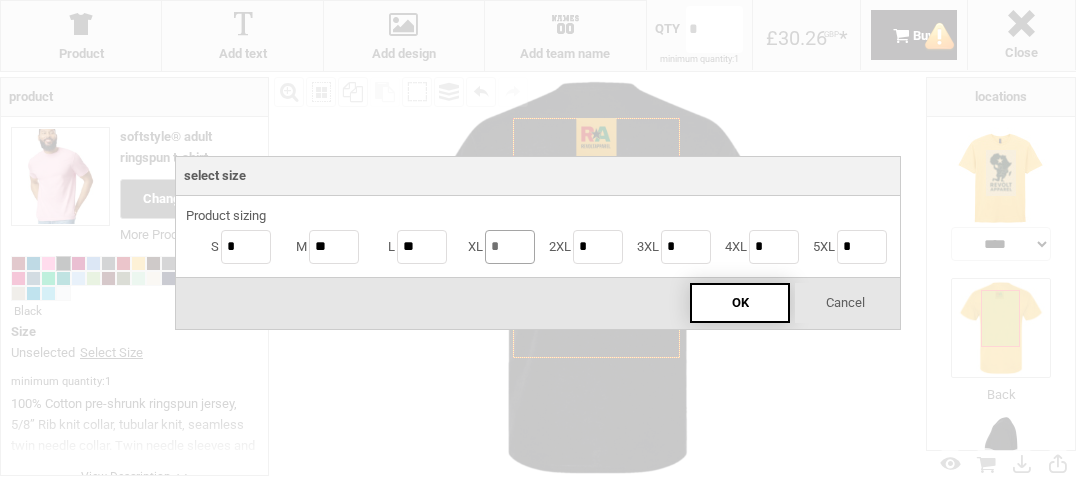type on "*" 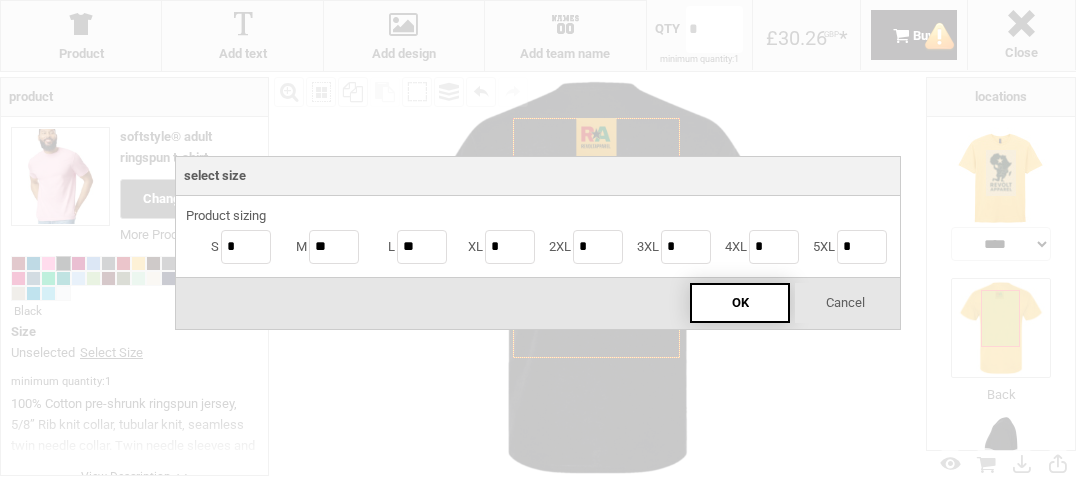 click on "OK" at bounding box center (740, 303) 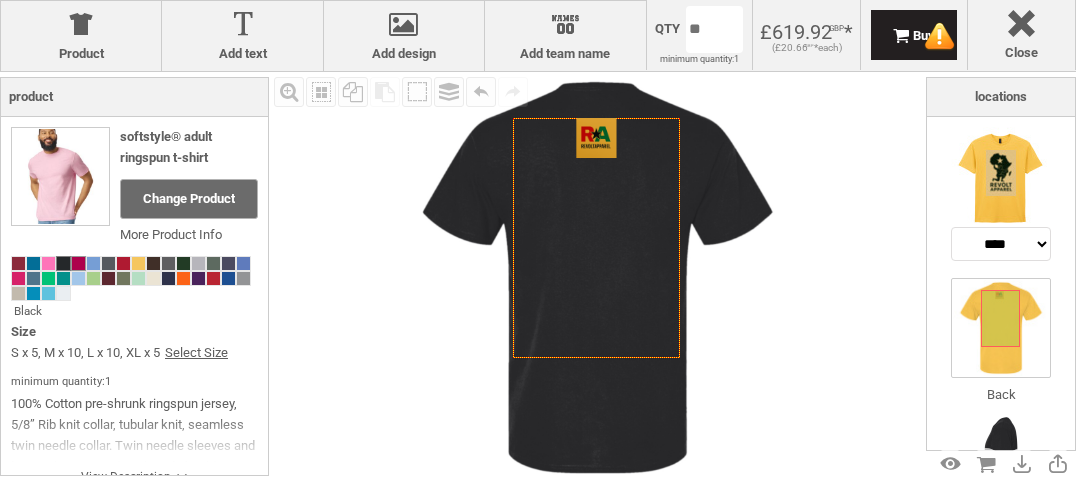 click at bounding box center (78, 263) 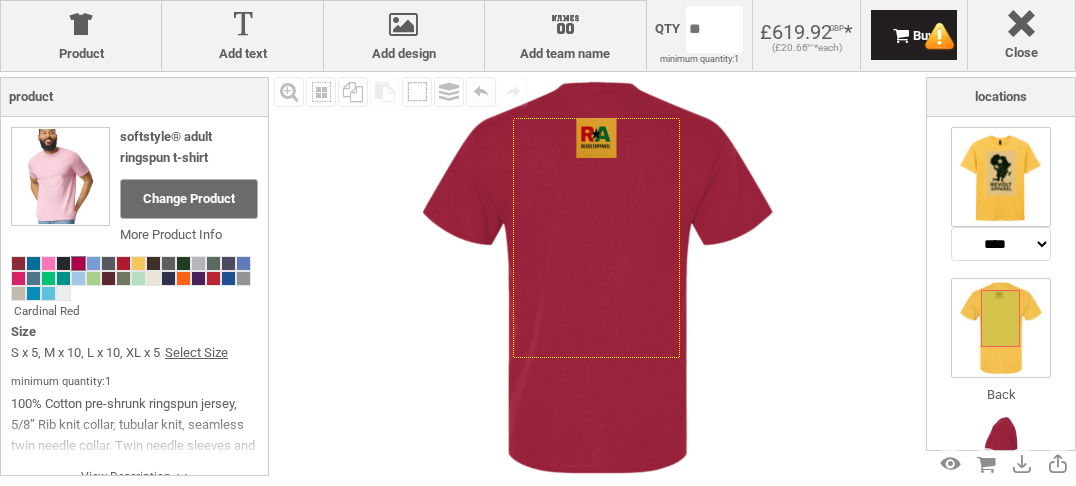 click at bounding box center (1001, 177) 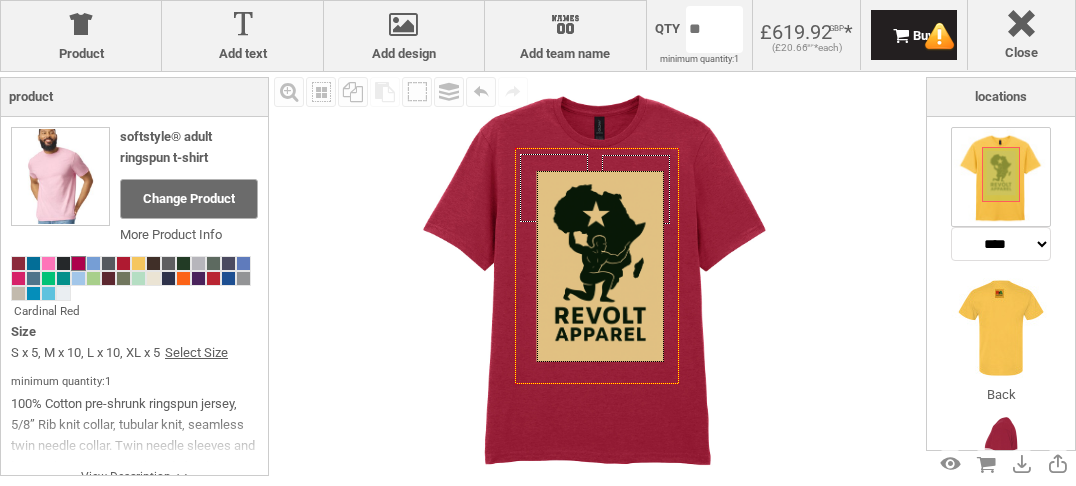 click on "Fill Background
Zoom in
Zoom out
Select All
Copy
All
Selected
Paste
Off
On
Group
Group
Undo
Redo
Created with Raphaël 2.1.2 Created with Raphaël 2.1.2 Created with Raphaël 2.1.2 Created with Raphaël 2.1.2 Created with Raphaël 2.1.2 Created with Raphaël 2.1.2 Created with Raphaël 2.1.2 Created with Raphaël 2.1.2 Created with Raphaël 2.1.2 Created with Raphaël 2.1.2 Created with Raphaël 2.1.2 Created with Raphaël 2.1.2 Created with Raphaël 2.1.2 Created with Raphaël 2.1.2 Created with Raphaël 2.1.2 Created with Raphaël 2.1.2" at bounding box center (597, 277) 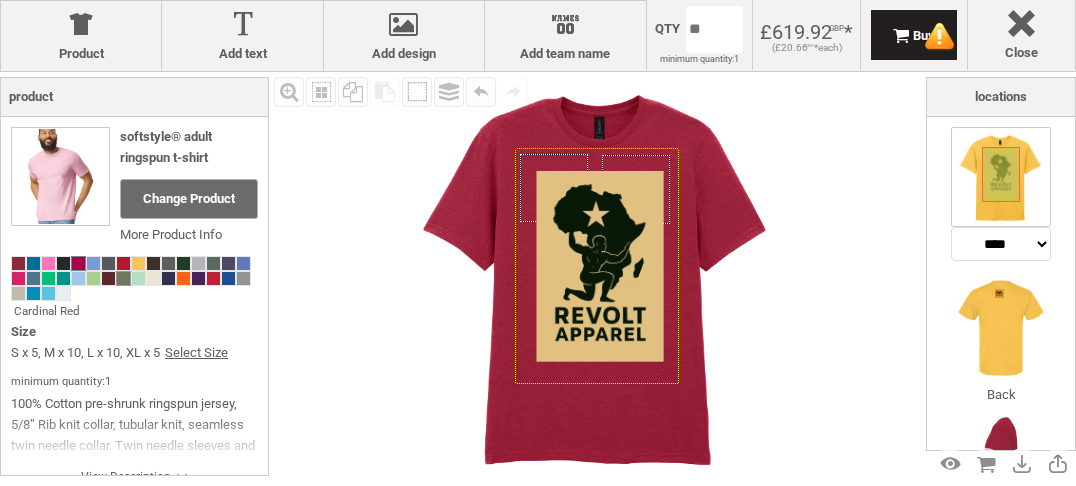 click at bounding box center [123, 278] 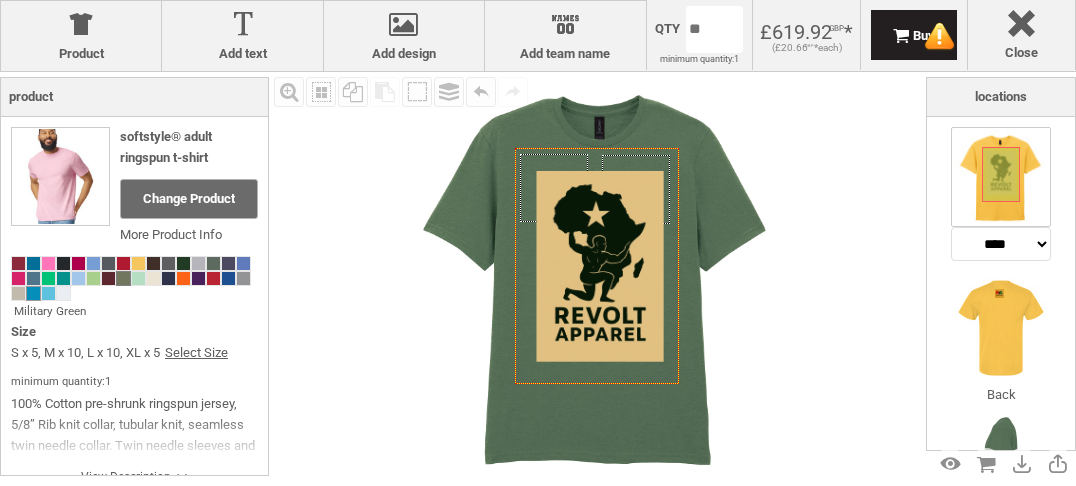 click at bounding box center [33, 293] 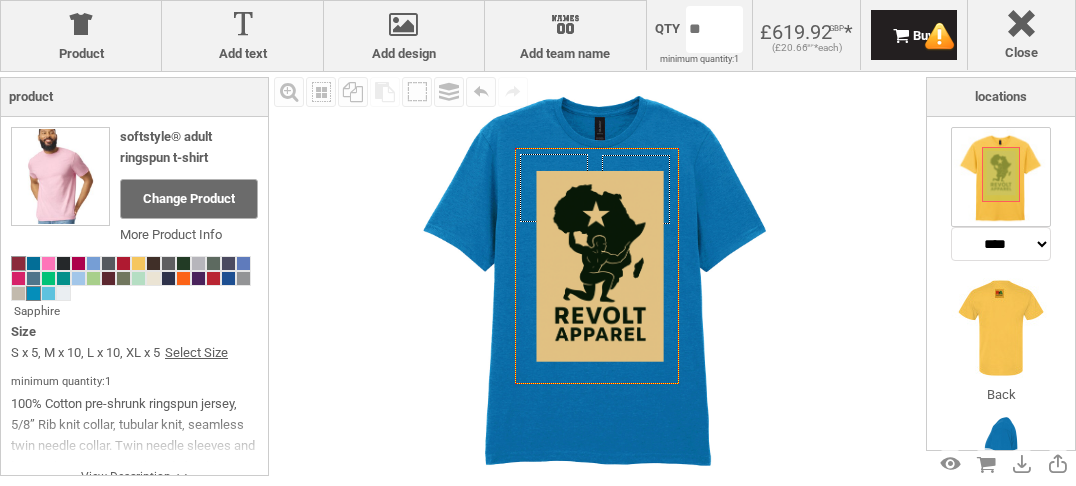 click at bounding box center (18, 263) 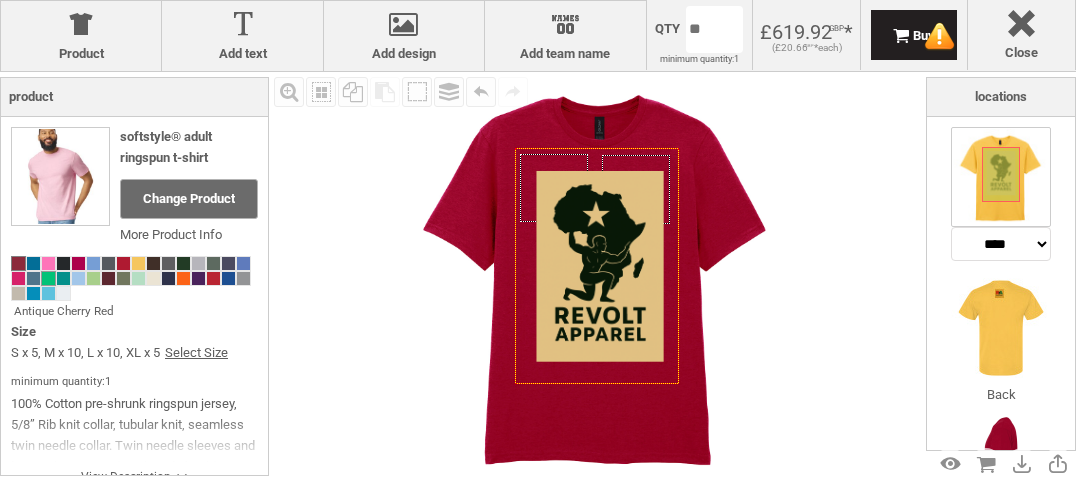 click at bounding box center [48, 278] 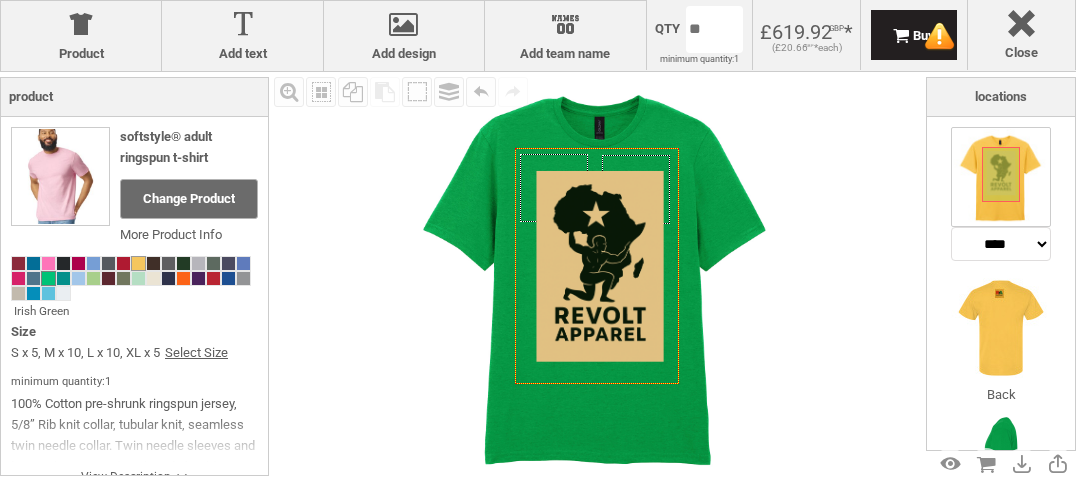 click at bounding box center [138, 263] 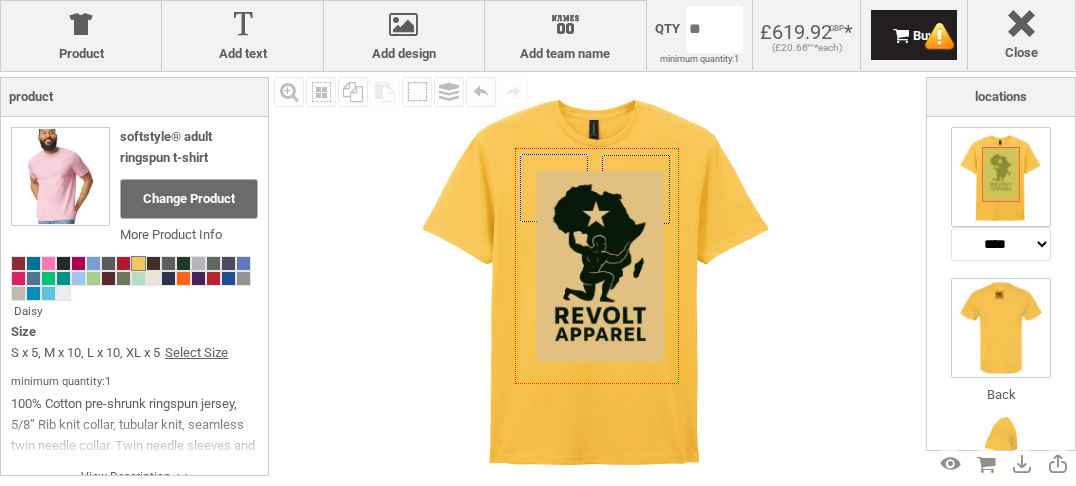 click at bounding box center (1001, 328) 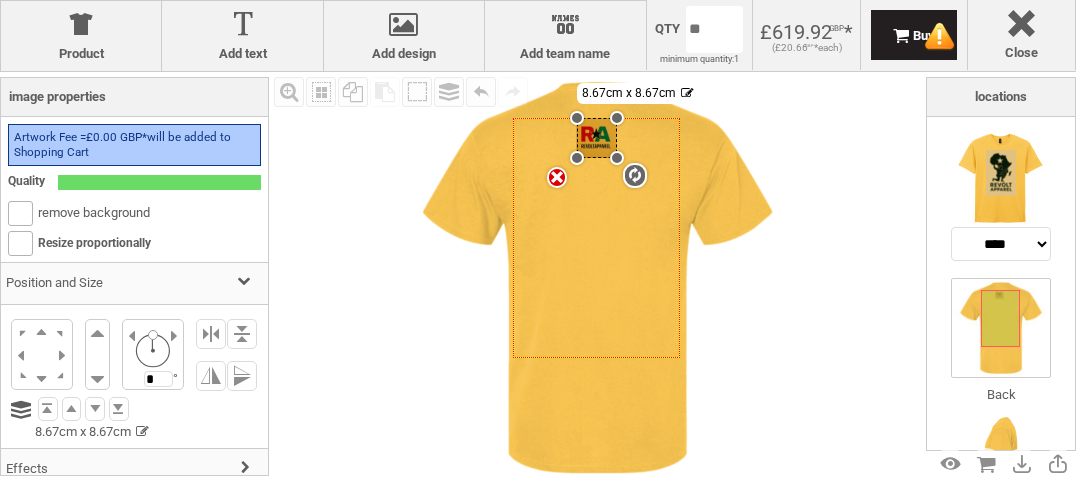 click on "Fill Background
Zoom in
Zoom out
Select All
Copy
All
Selected
Paste
Off
On
Group
Group
Undo
Redo
Created with Raphaël 2.1.2 Created with Raphaël 2.1.2 Created with Raphaël 2.1.2 Created with Raphaël 2.1.2 Created with Raphaël 2.1.2 Created with Raphaël 2.1.2 Created with Raphaël 2.1.2 Created with Raphaël 2.1.2 Created with Raphaël 2.1.2 Created with Raphaël 2.1.2 Created with Raphaël 2.1.2 Created with Raphaël 2.1.2 Created with Raphaël 2.1.2 Created with Raphaël 2.1.2 Created with Raphaël 2.1.2 Created with Raphaël 2.1.2         settings 8.67cm x 8.67cm" at bounding box center [597, 277] 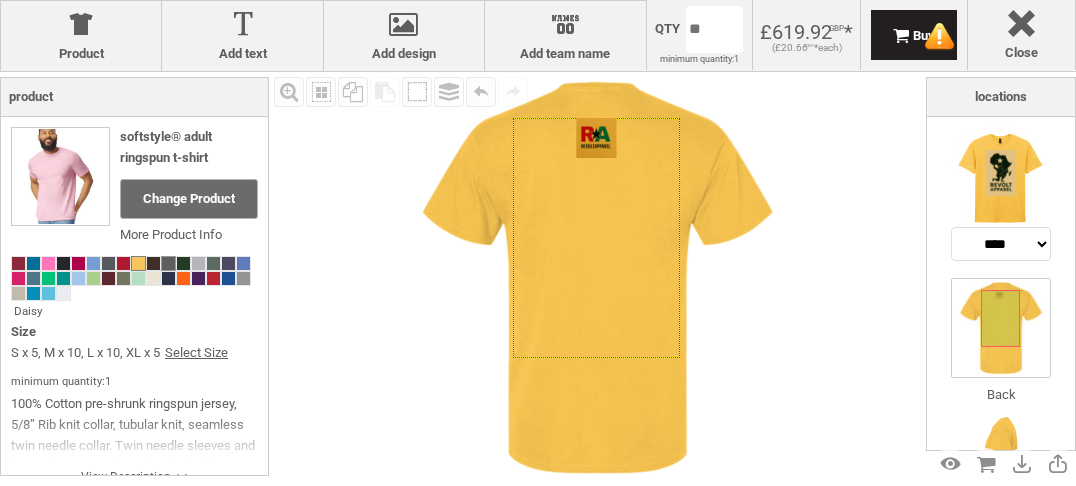 click at bounding box center [168, 263] 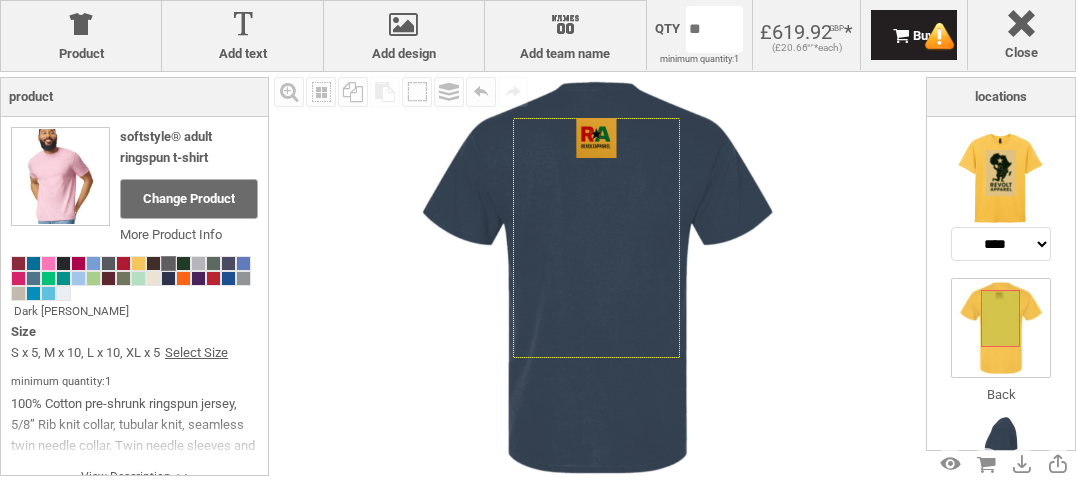 click on "Fill Background
Zoom in
Zoom out
Select All
Copy
All
Selected
Paste
Off
On
Group
Group
Undo
Redo
Created with Raphaël 2.1.2 Created with Raphaël 2.1.2 Created with Raphaël 2.1.2 Created with Raphaël 2.1.2 Created with Raphaël 2.1.2 Created with Raphaël 2.1.2 Created with Raphaël 2.1.2 Created with Raphaël 2.1.2 Created with Raphaël 2.1.2 Created with Raphaël 2.1.2 Created with Raphaël 2.1.2 Created with Raphaël 2.1.2 Created with Raphaël 2.1.2 Created with Raphaël 2.1.2 Created with Raphaël 2.1.2 Created with Raphaël 2.1.2" at bounding box center [597, 277] 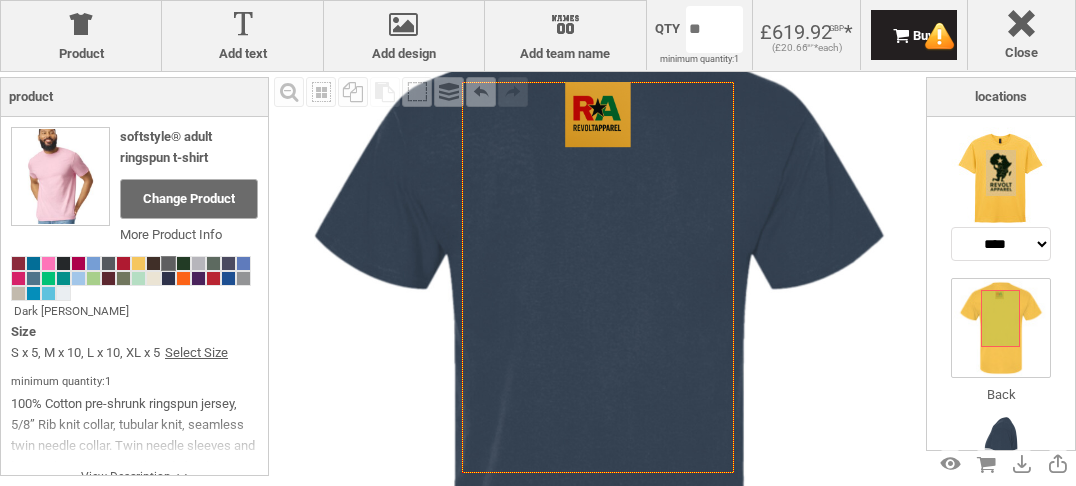 click on "Created with [PERSON_NAME] 2.1.2" 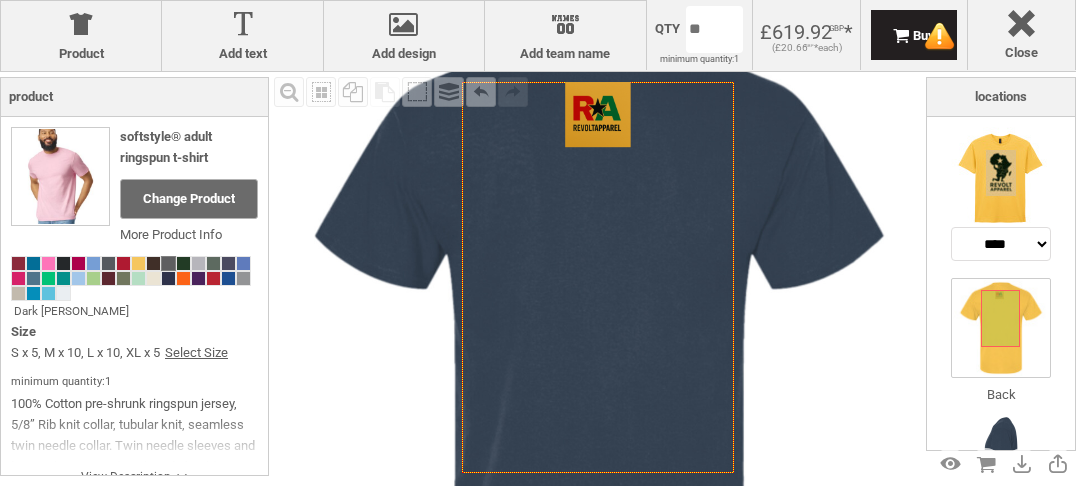 click at bounding box center (599, 342) 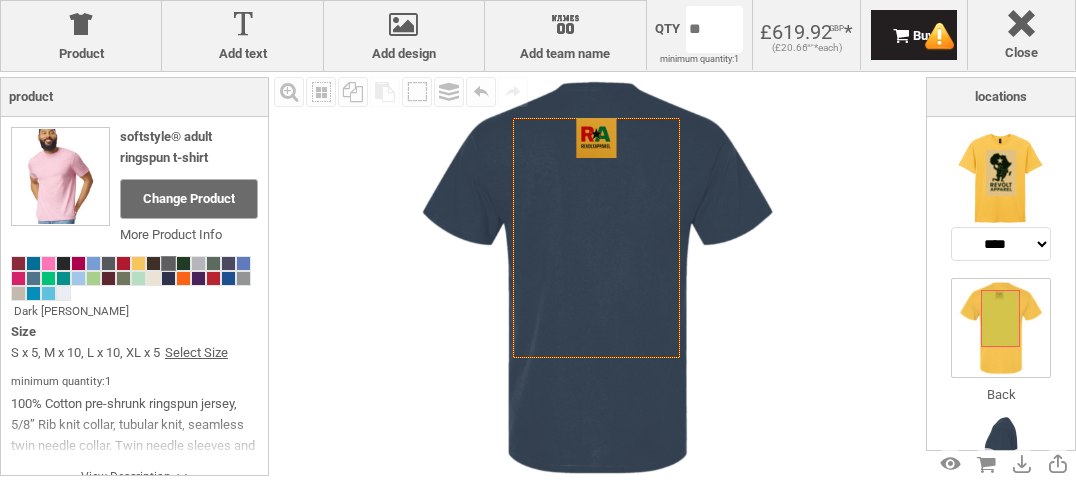click at bounding box center [597, 277] 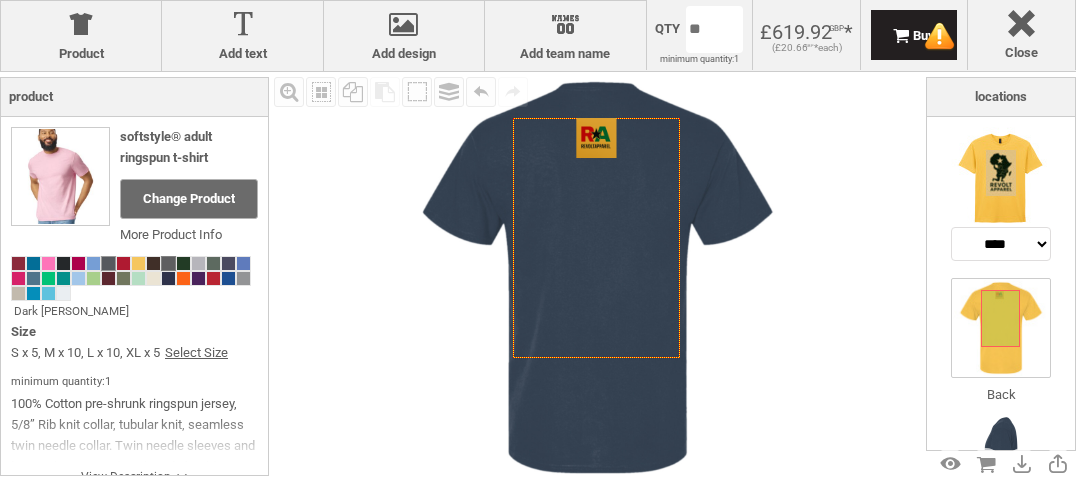 click at bounding box center (108, 263) 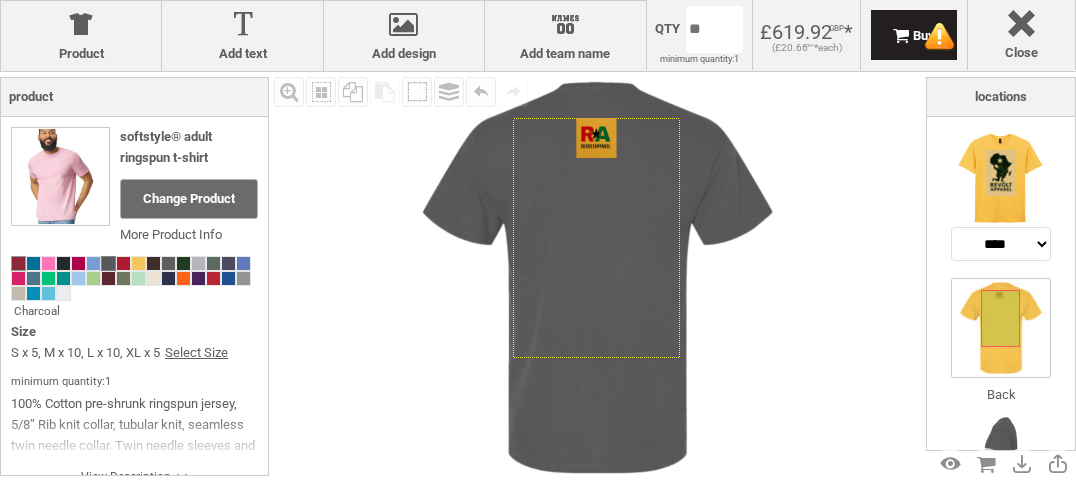 click at bounding box center [18, 263] 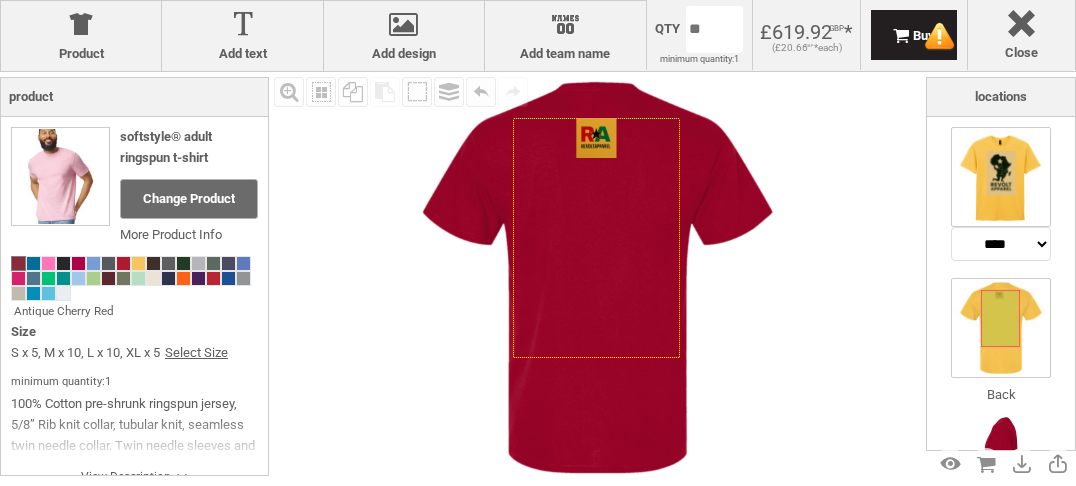 click at bounding box center (1001, 177) 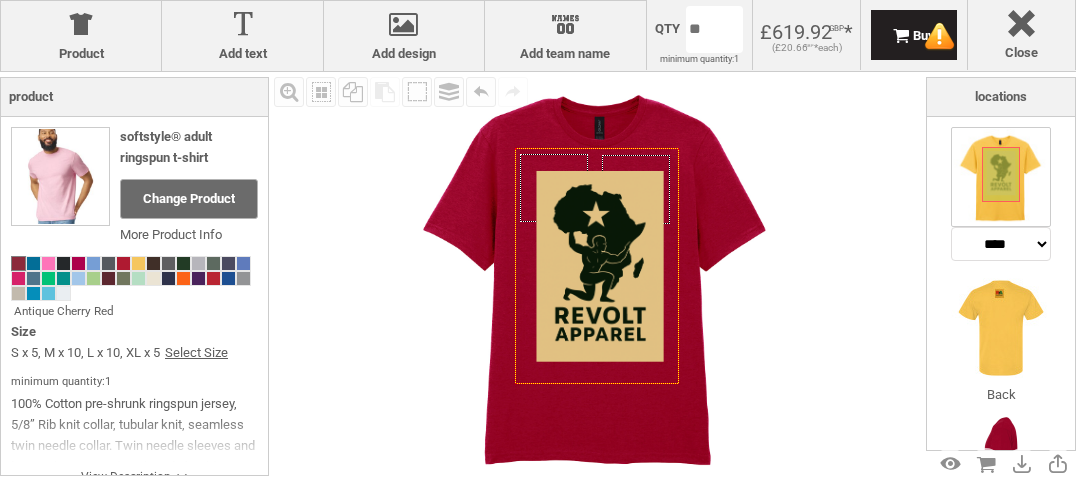 click on "Fill Background
Zoom in
Zoom out
Select All
Copy
All
Selected
Paste
Off
On
Group
Group
Undo
Redo
Created with Raphaël 2.1.2 Created with Raphaël 2.1.2 Created with Raphaël 2.1.2 Created with Raphaël 2.1.2 Created with Raphaël 2.1.2 Created with Raphaël 2.1.2 Created with Raphaël 2.1.2 Created with Raphaël 2.1.2 Created with Raphaël 2.1.2 Created with Raphaël 2.1.2 Created with Raphaël 2.1.2 Created with Raphaël 2.1.2 Created with Raphaël 2.1.2 Created with Raphaël 2.1.2 Created with Raphaël 2.1.2 Created with Raphaël 2.1.2" at bounding box center [597, 277] 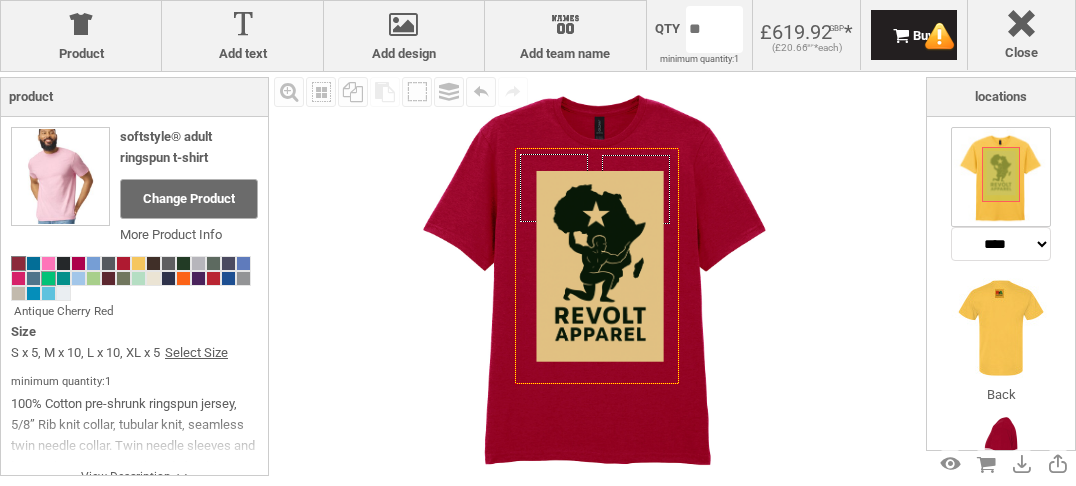 click at bounding box center [48, 278] 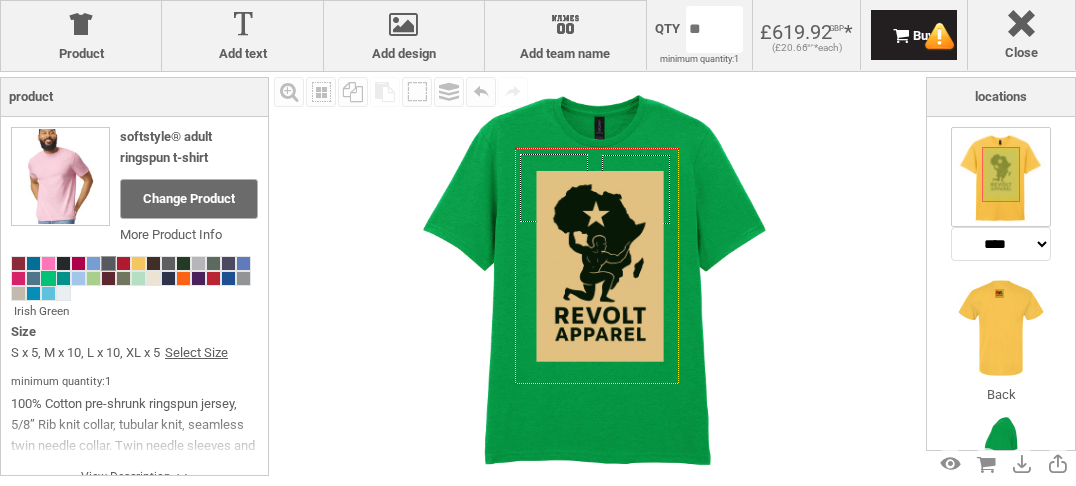 click at bounding box center [108, 263] 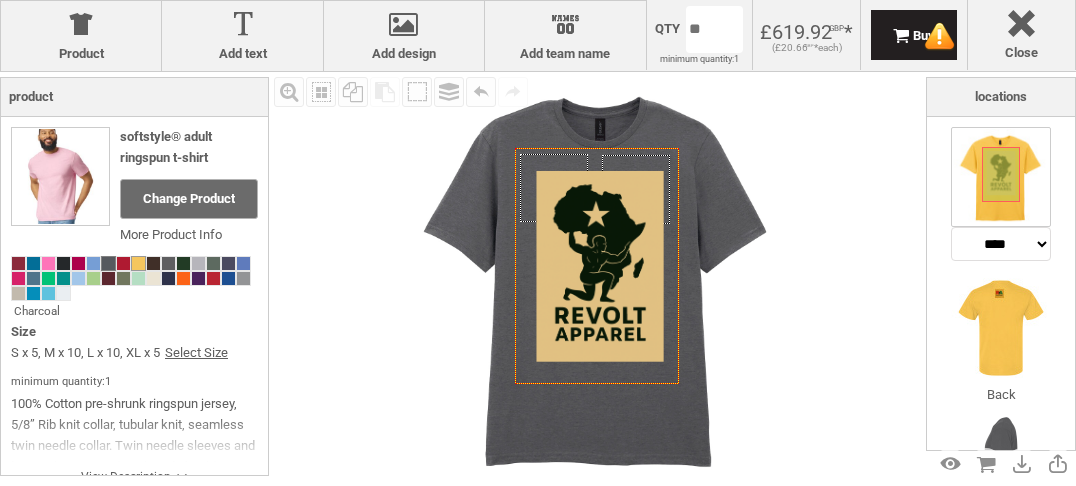 click at bounding box center (138, 263) 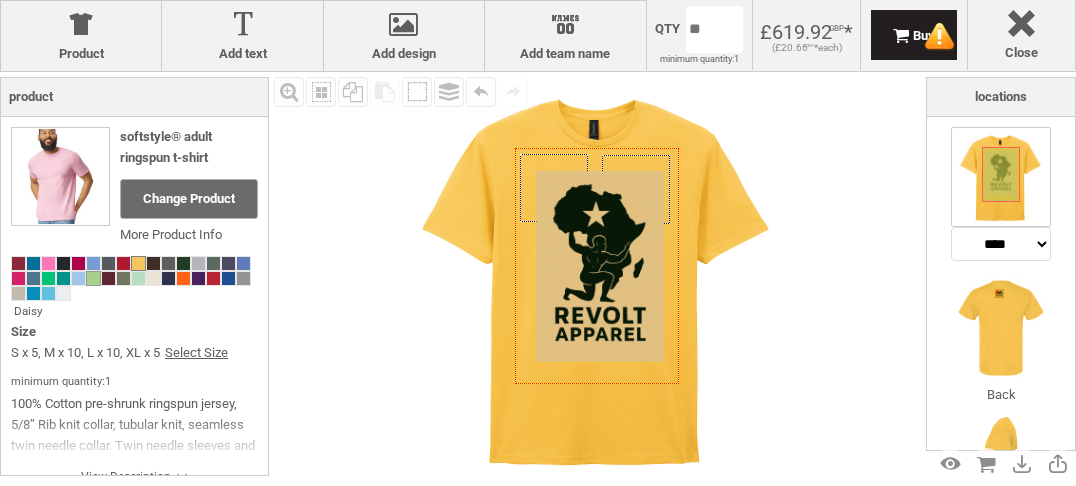 click at bounding box center (93, 278) 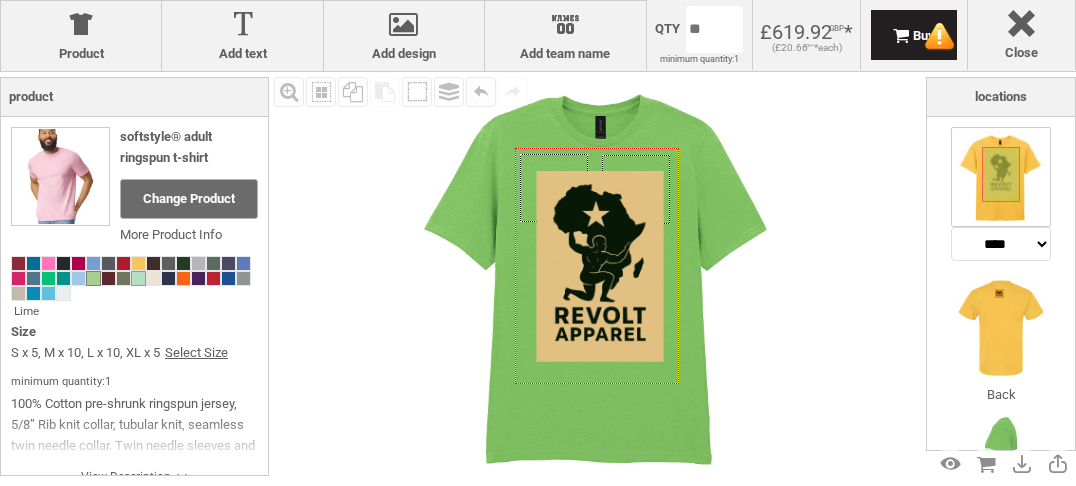 click at bounding box center [138, 278] 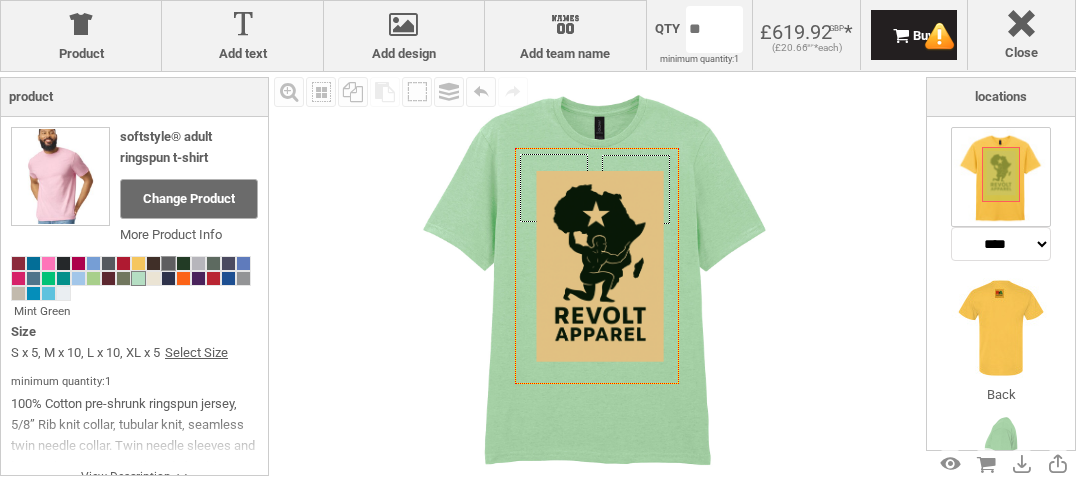 click at bounding box center [168, 263] 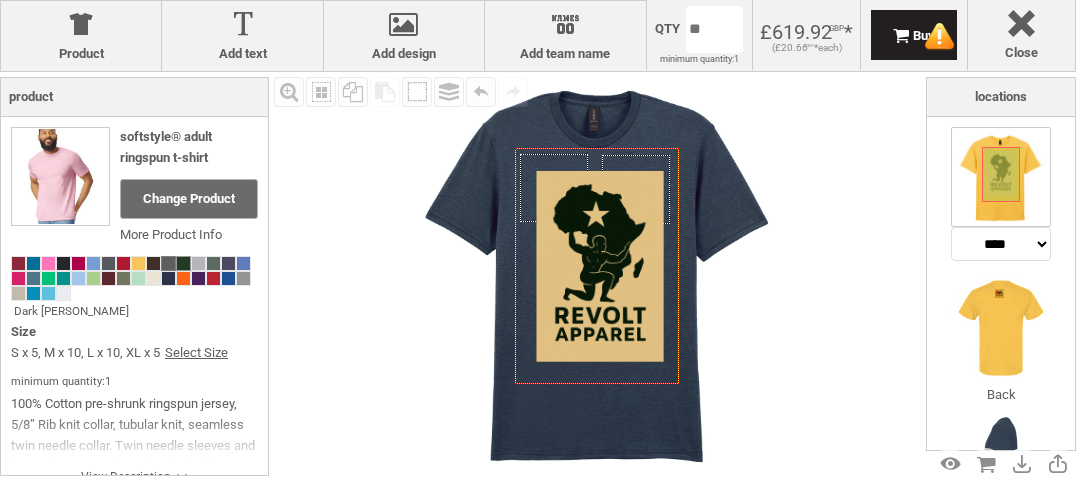 click at bounding box center (183, 263) 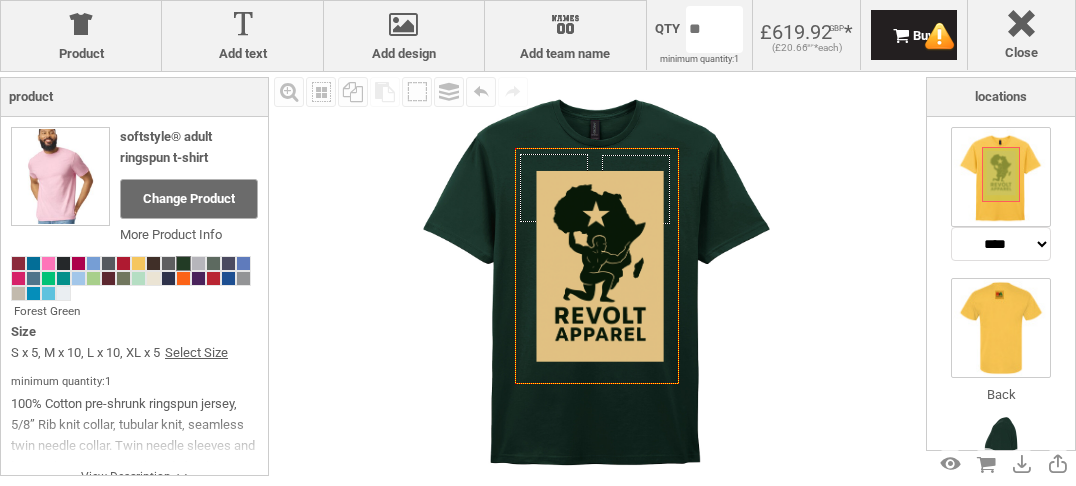 click at bounding box center (1001, 328) 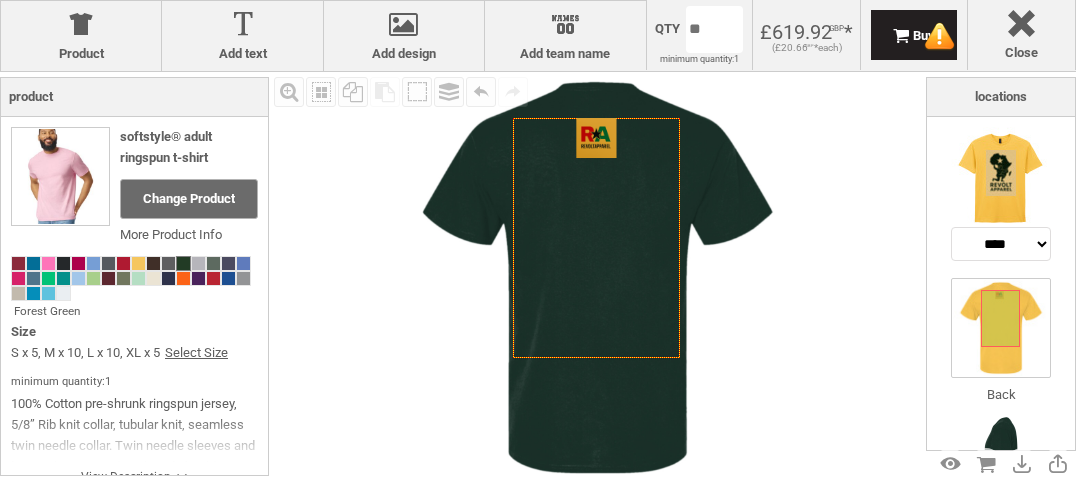 click on "Fill Background
Zoom in
Zoom out
Select All
Copy
All
Selected
Paste
Off
On
Group
Group
Undo
Redo
Created with Raphaël 2.1.2 Created with Raphaël 2.1.2 Created with Raphaël 2.1.2 Created with Raphaël 2.1.2 Created with Raphaël 2.1.2 Created with Raphaël 2.1.2 Created with Raphaël 2.1.2 Created with Raphaël 2.1.2 Created with Raphaël 2.1.2 Created with Raphaël 2.1.2 Created with Raphaël 2.1.2 Created with Raphaël 2.1.2 Created with Raphaël 2.1.2 Created with Raphaël 2.1.2 Created with Raphaël 2.1.2 Created with Raphaël 2.1.2" at bounding box center (597, 277) 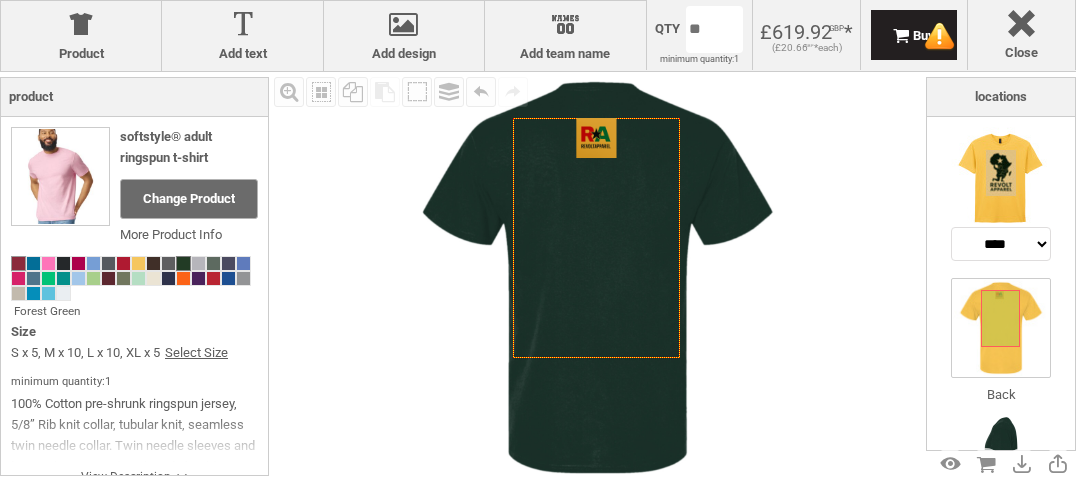 click at bounding box center (18, 263) 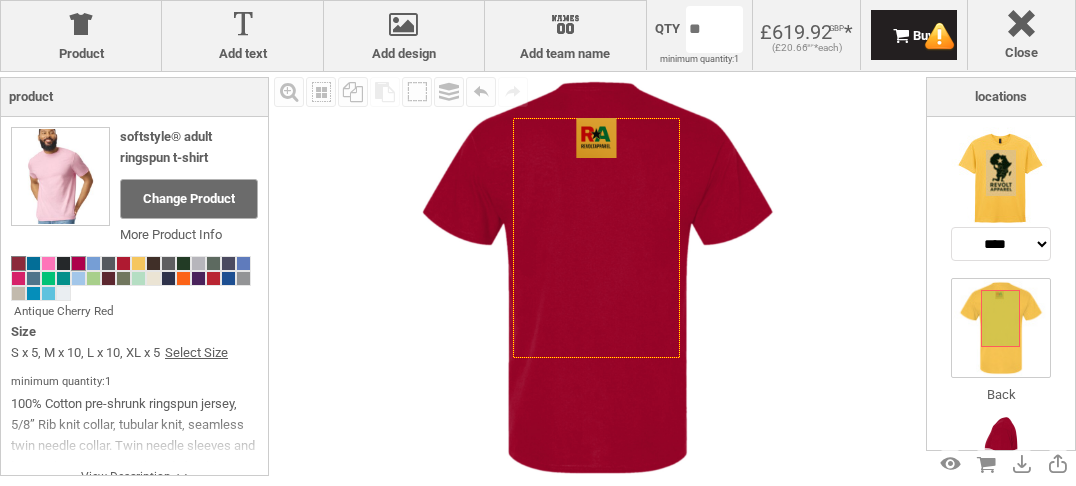 click at bounding box center [78, 263] 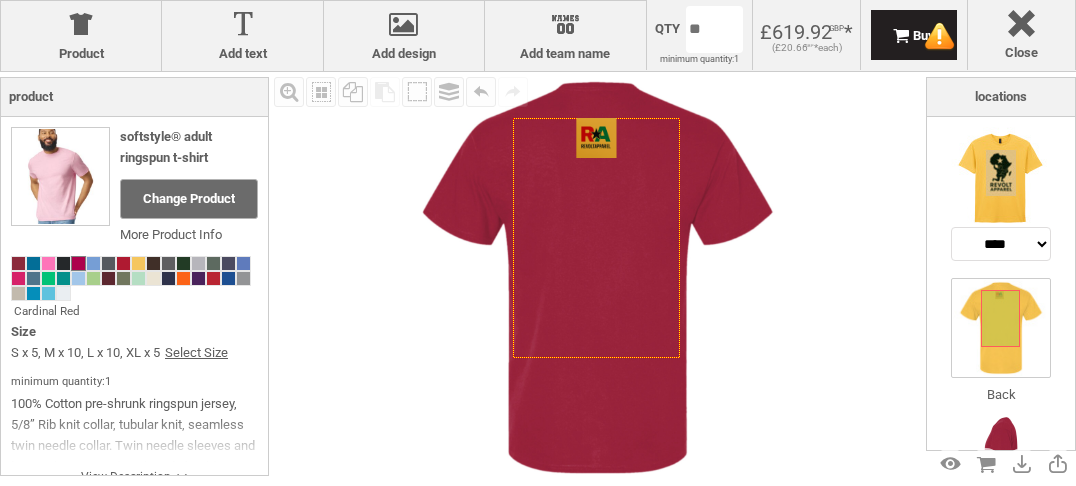 click at bounding box center (78, 263) 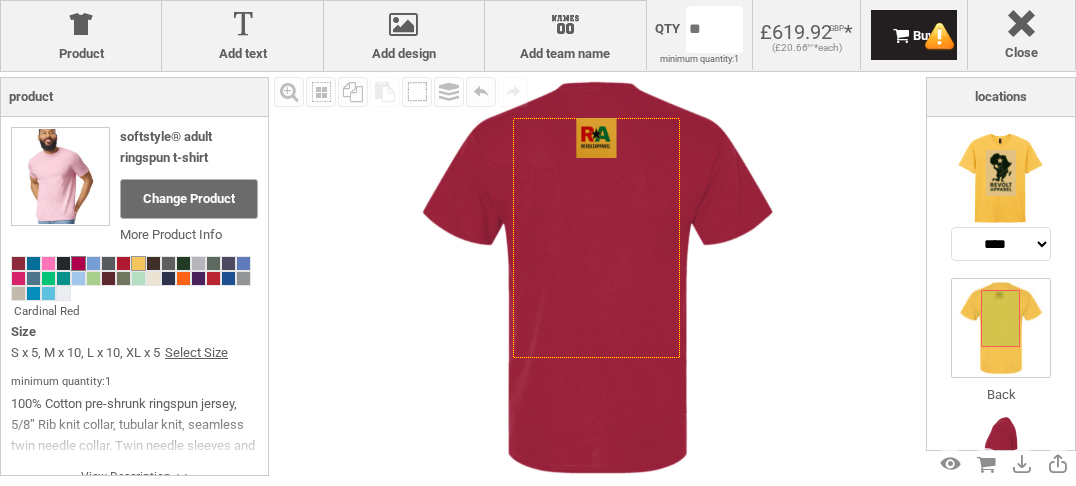 click at bounding box center [138, 263] 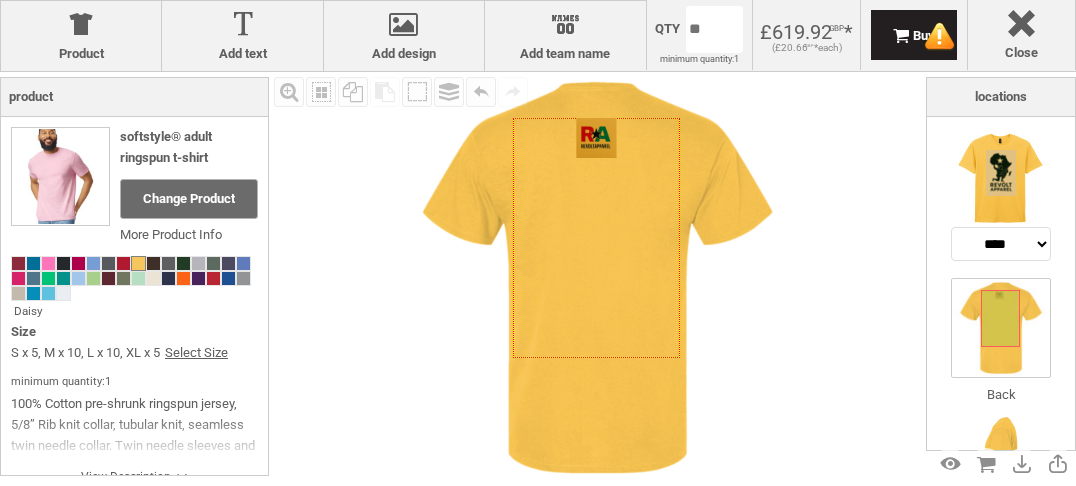 scroll, scrollTop: 28, scrollLeft: 0, axis: vertical 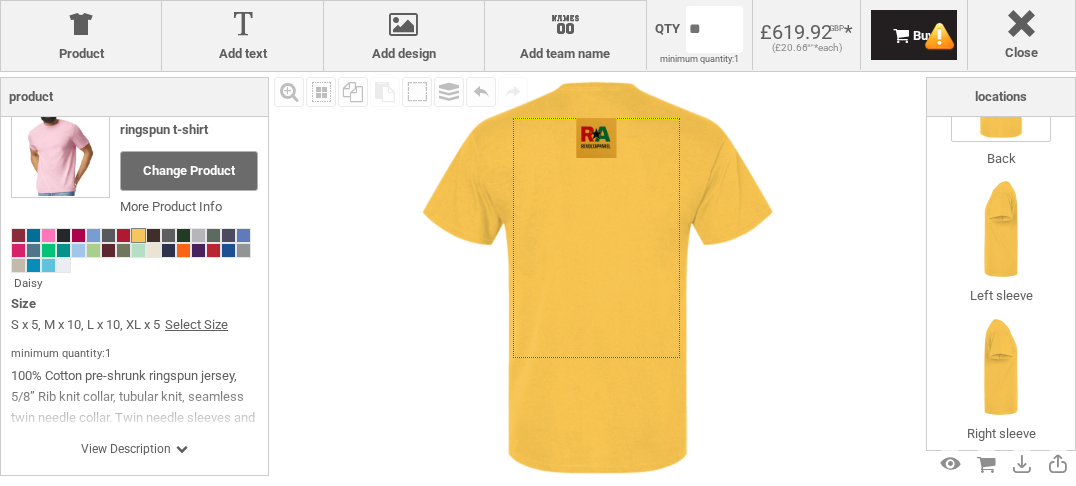 click on "Qty
**
minimum quantity:  1
available in bundles of:  x
Product ordered in bundles." at bounding box center [699, 35] 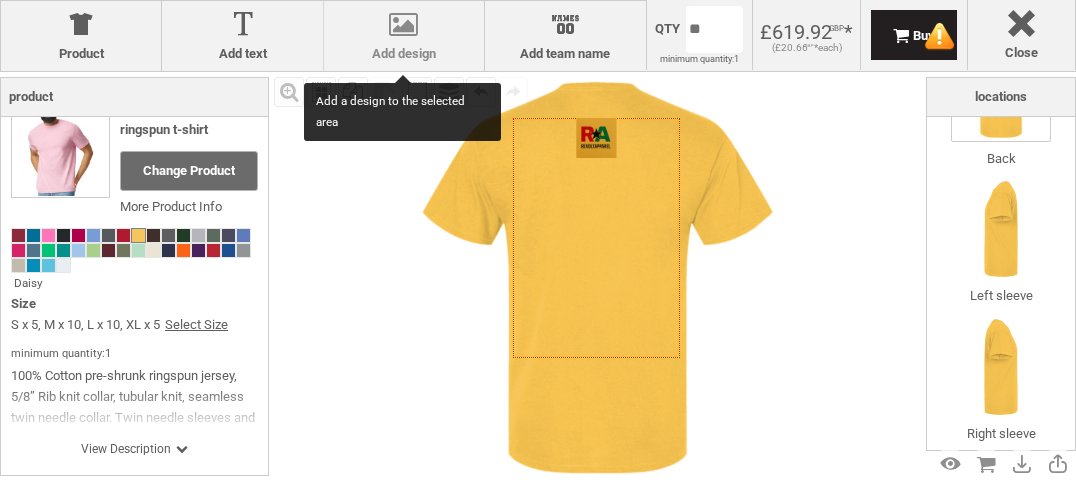 click at bounding box center [404, 28] 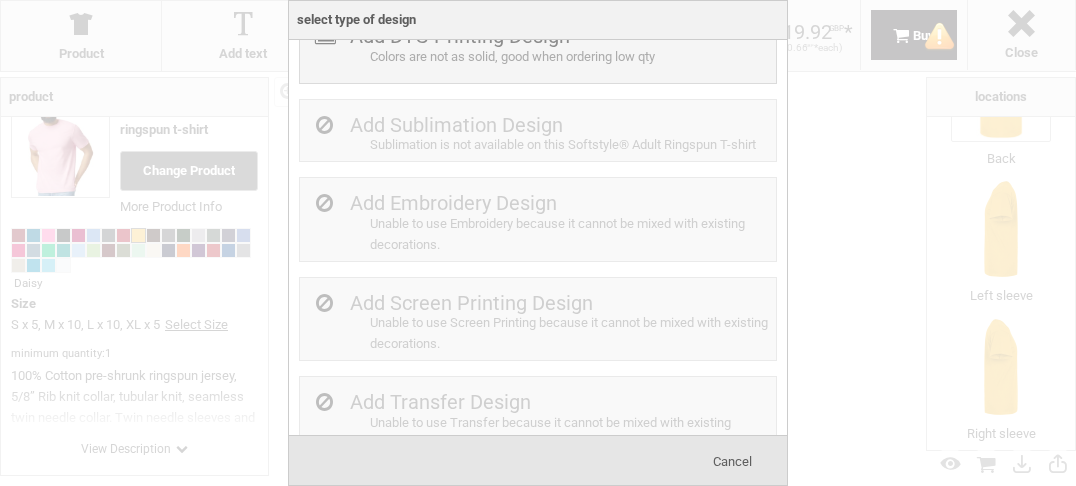 scroll, scrollTop: 91, scrollLeft: 0, axis: vertical 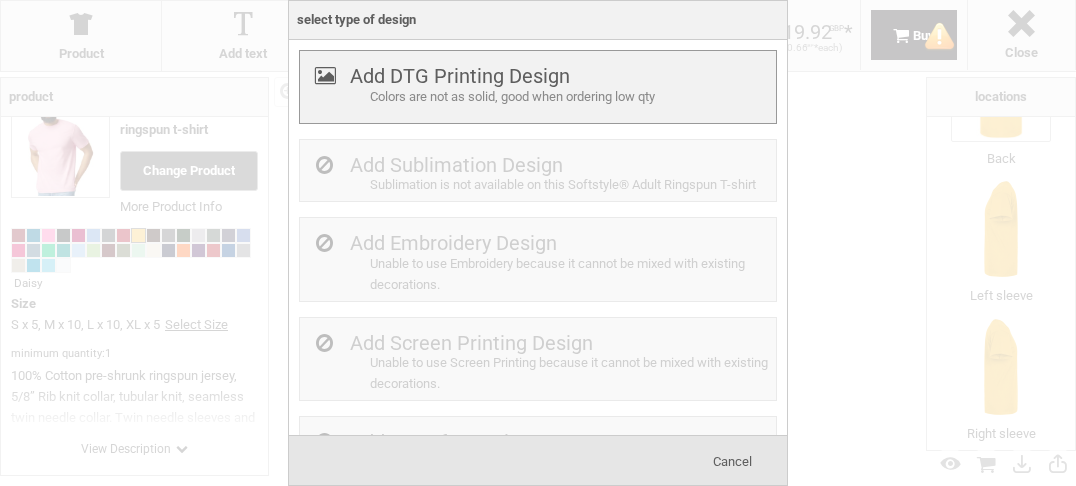 click on "Add DTG Printing Design" at bounding box center (460, 76) 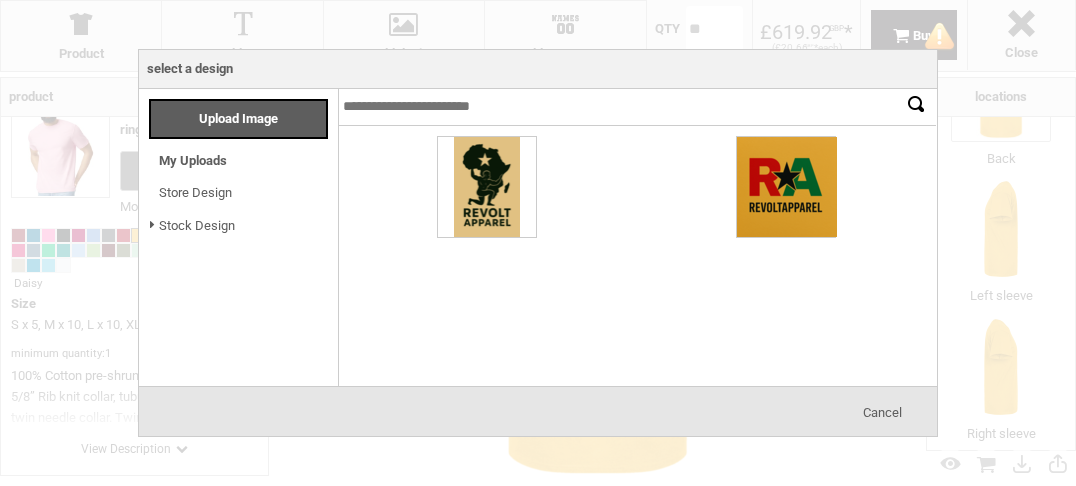 click on "Cancel" at bounding box center [882, 412] 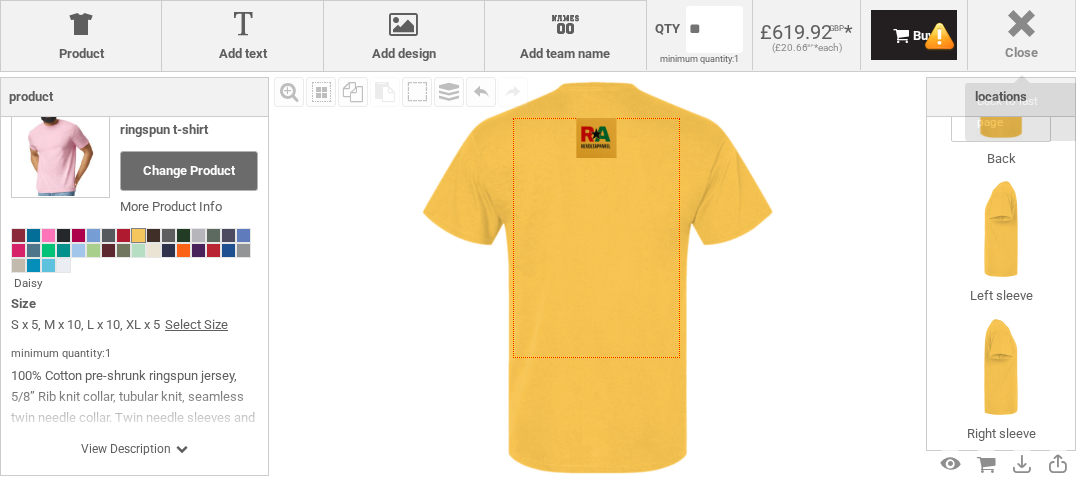 click at bounding box center (1021, 27) 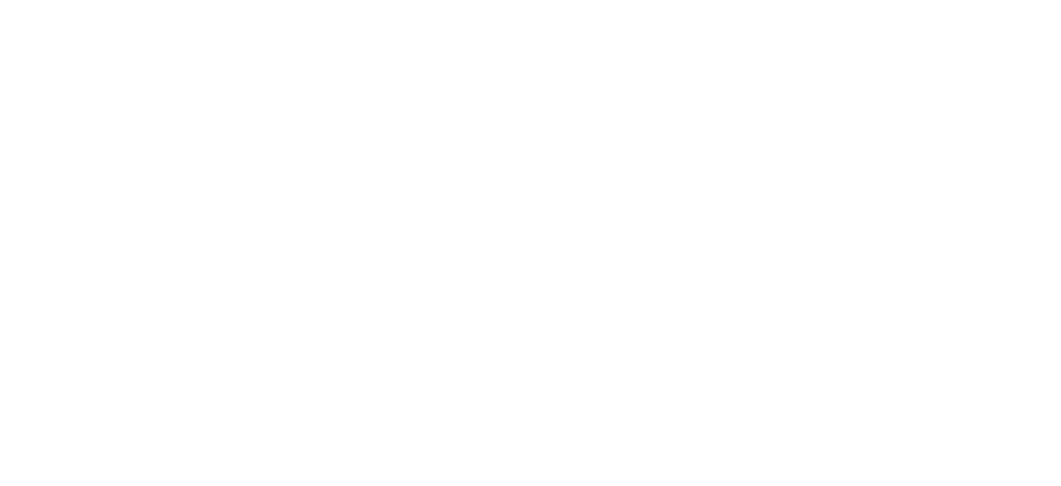 scroll, scrollTop: 0, scrollLeft: 0, axis: both 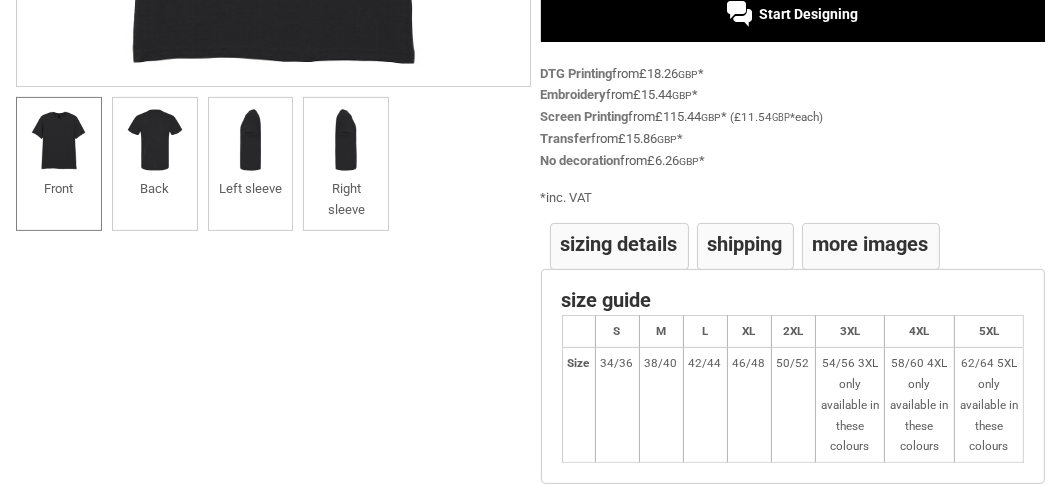 click on "Start Designing" at bounding box center [808, 14] 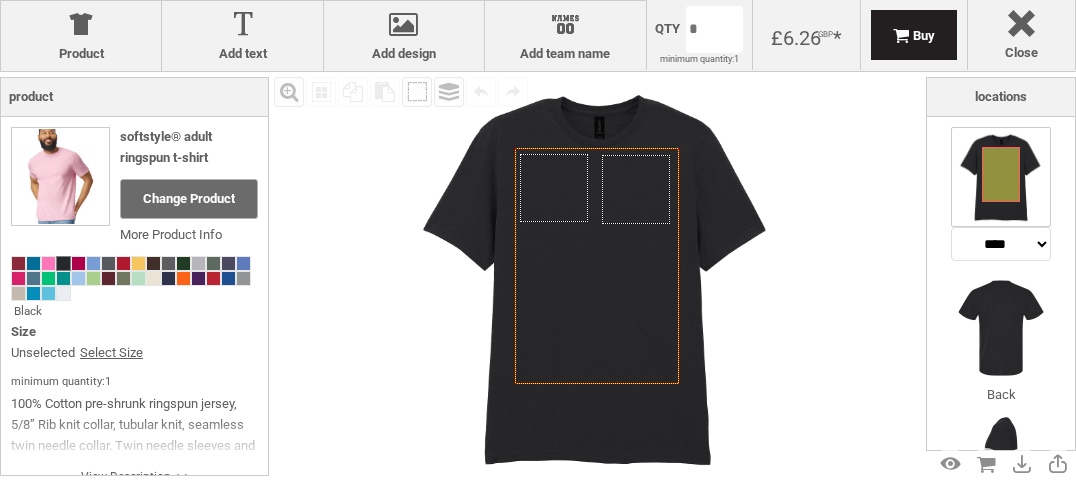 scroll, scrollTop: 0, scrollLeft: 0, axis: both 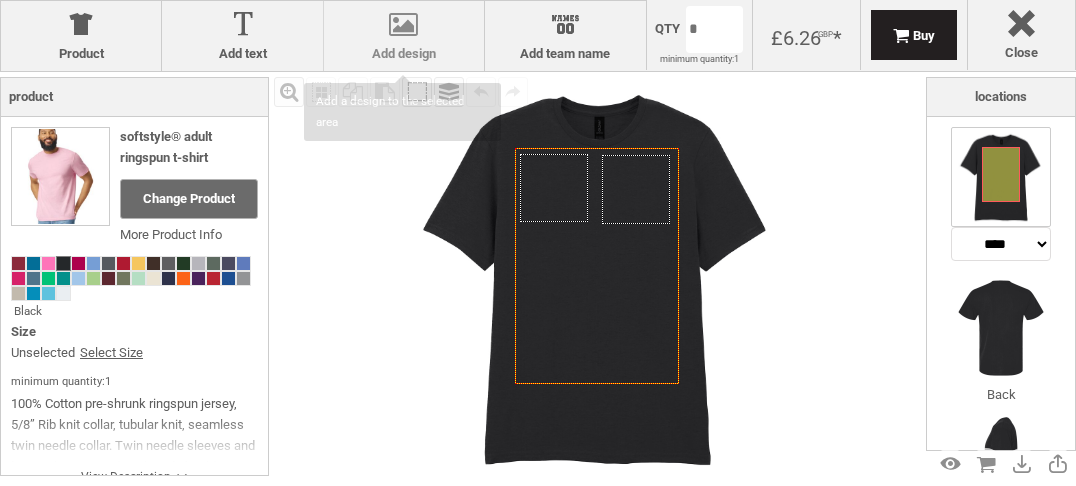 click at bounding box center [404, 28] 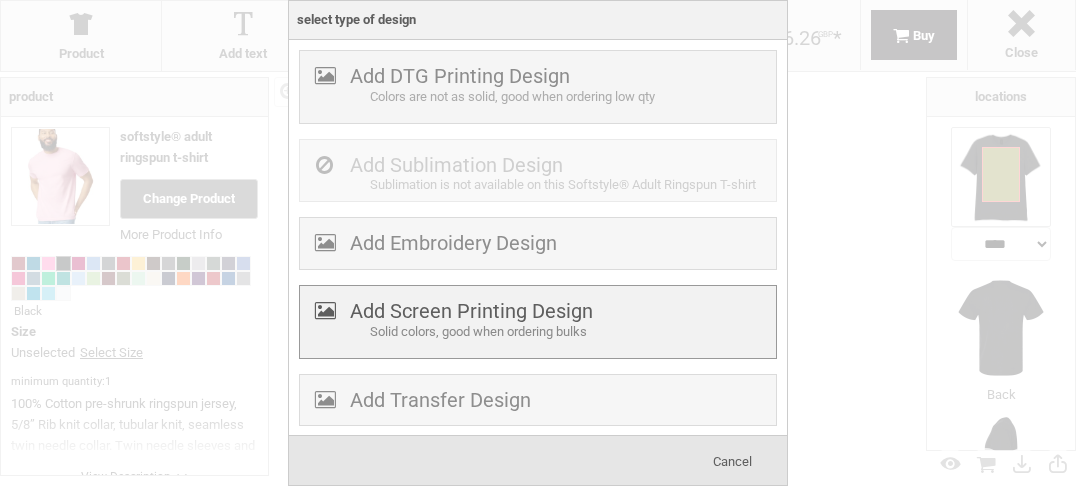 click on "Add Screen Printing Design" at bounding box center [471, 311] 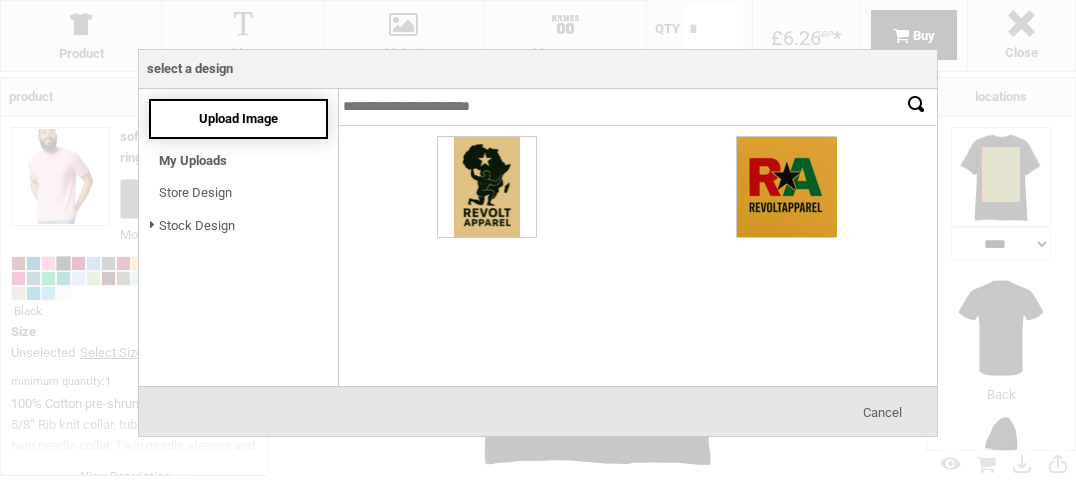 click on "Upload Image" at bounding box center [238, 119] 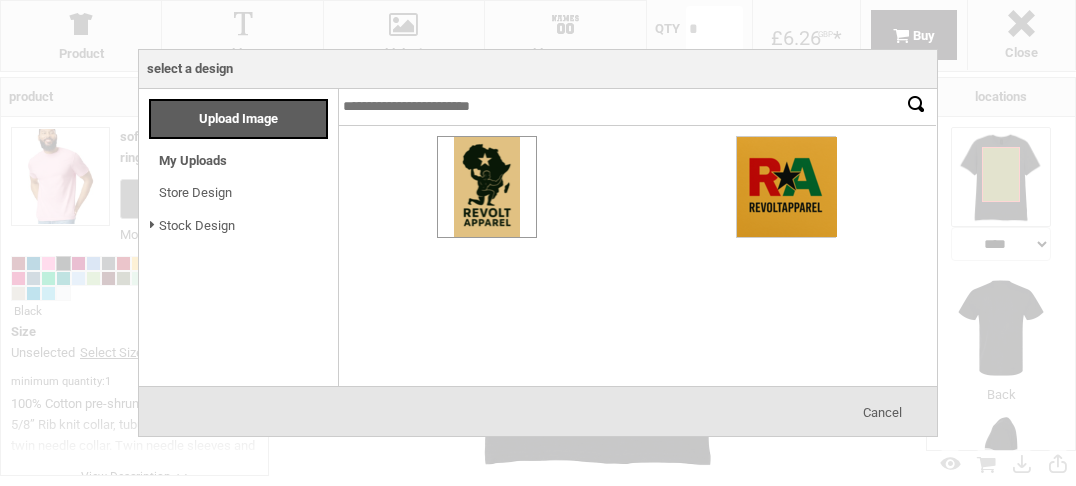 drag, startPoint x: 476, startPoint y: 195, endPoint x: 450, endPoint y: 230, distance: 43.60046 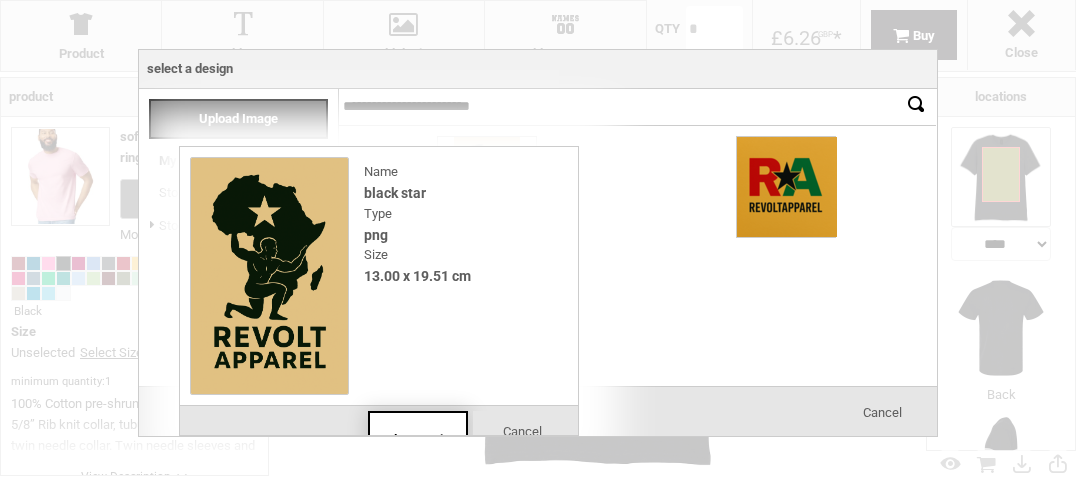 click on "Select Design" at bounding box center (418, 439) 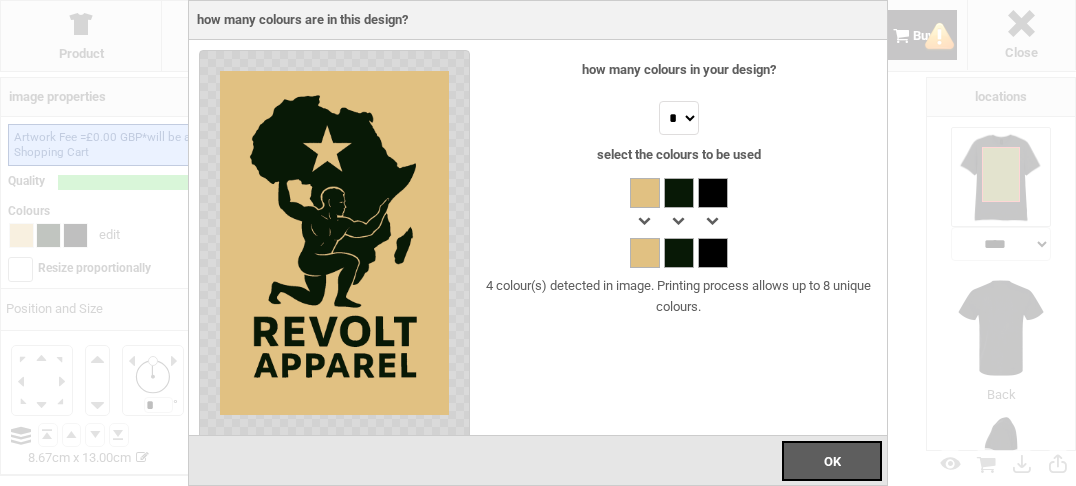 select on "*" 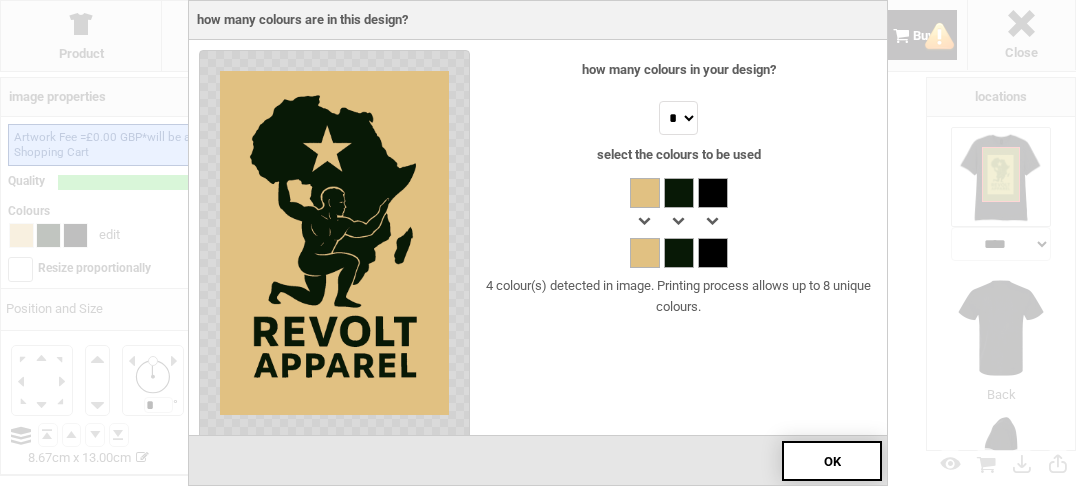 click on "OK" at bounding box center [832, 461] 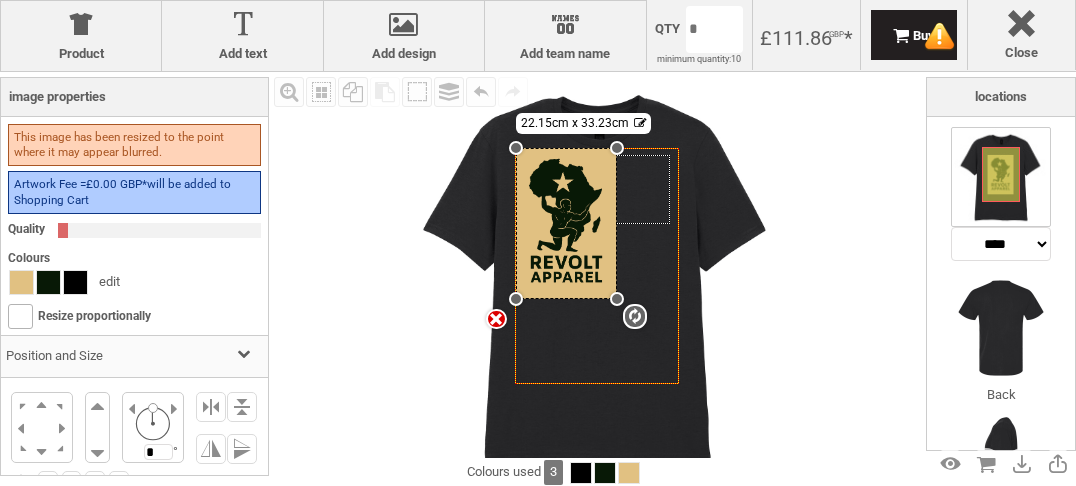 drag, startPoint x: 574, startPoint y: 208, endPoint x: 588, endPoint y: 298, distance: 91.08238 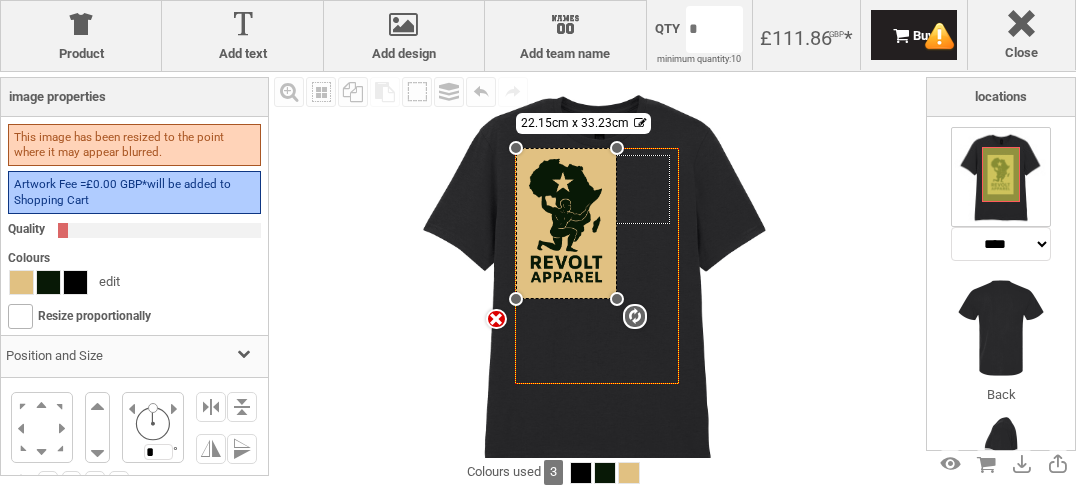 click on "Created with Raphaël 2.1.2 Created with Raphaël 2.1.2 Created with Raphaël 2.1.2 Created with Raphaël 2.1.2         settings 22.15cm x 33.23cm" at bounding box center [597, 266] 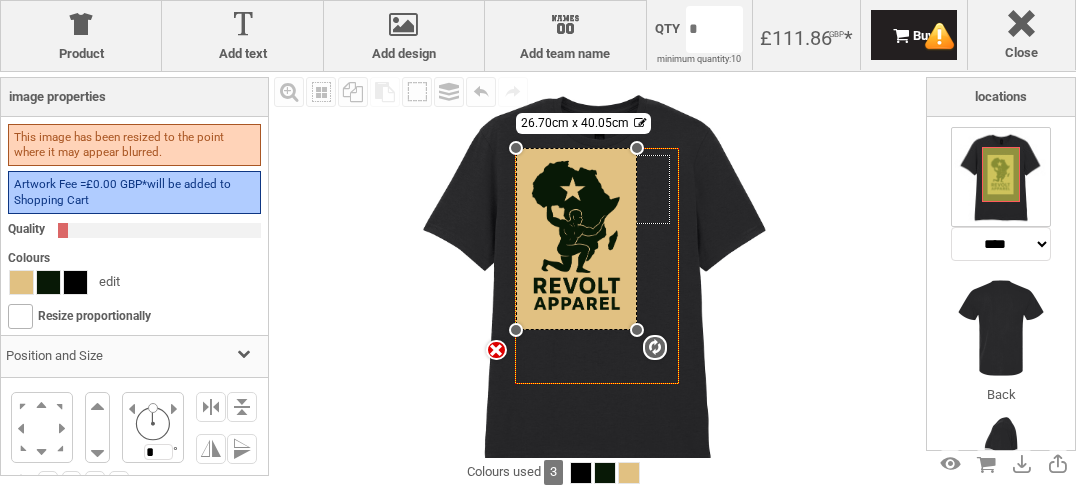 drag, startPoint x: 615, startPoint y: 295, endPoint x: 667, endPoint y: 308, distance: 53.600372 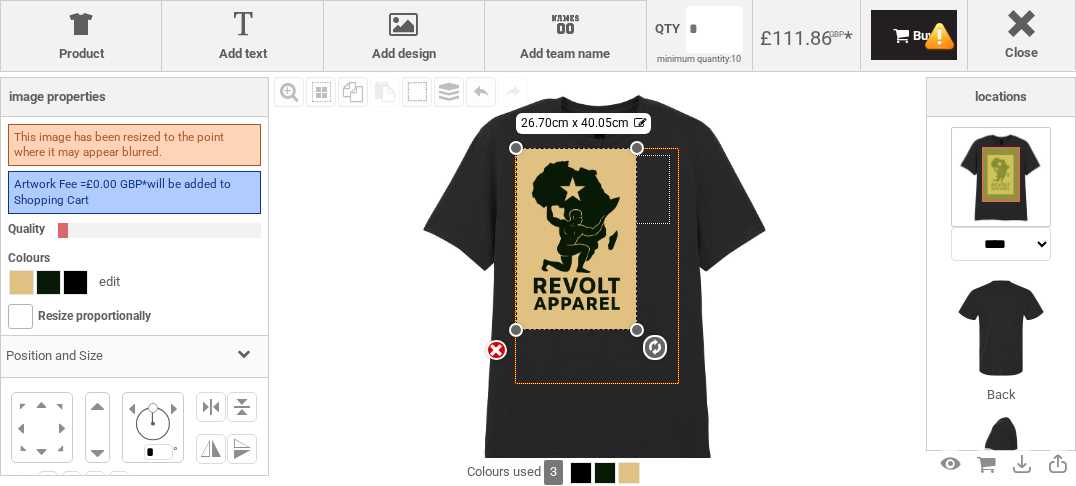 click on "Created with Raphaël 2.1.2 Created with Raphaël 2.1.2 Created with Raphaël 2.1.2 Created with Raphaël 2.1.2         settings 26.70cm x 40.05cm" at bounding box center [597, 266] 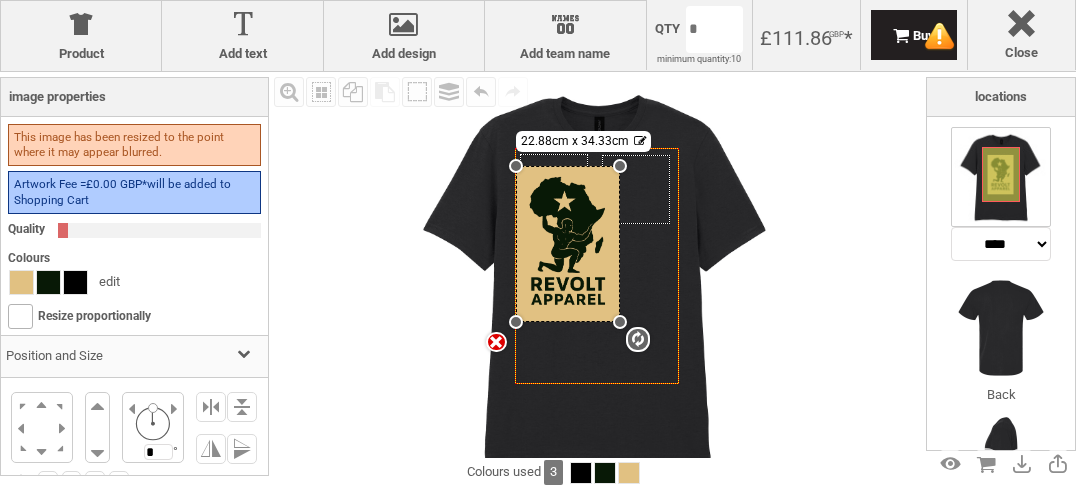 drag, startPoint x: 633, startPoint y: 151, endPoint x: 673, endPoint y: 165, distance: 42.379242 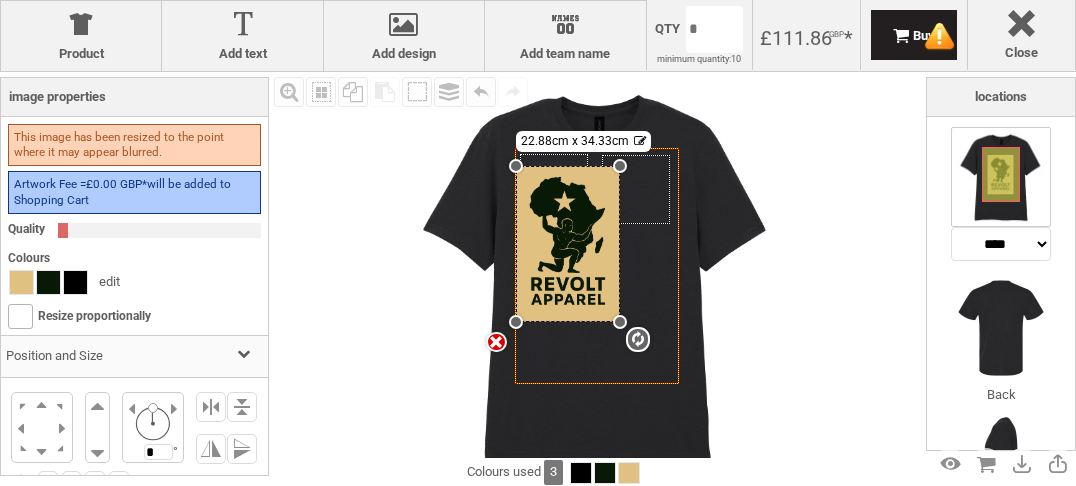 click on "Created with Raphaël 2.1.2 Created with Raphaël 2.1.2 Created with Raphaël 2.1.2 Created with Raphaël 2.1.2         settings 22.88cm x 34.33cm" at bounding box center (597, 266) 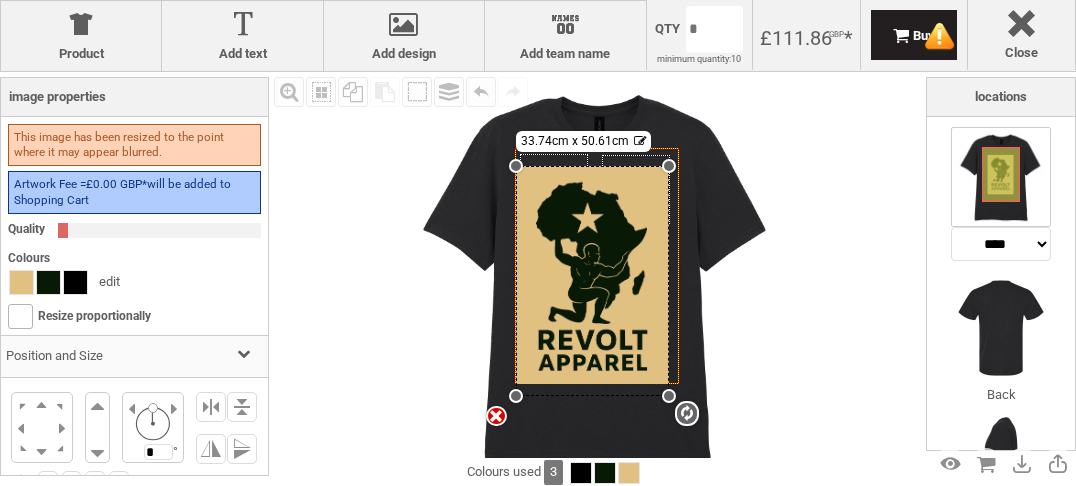 drag, startPoint x: 624, startPoint y: 317, endPoint x: 743, endPoint y: 395, distance: 142.28493 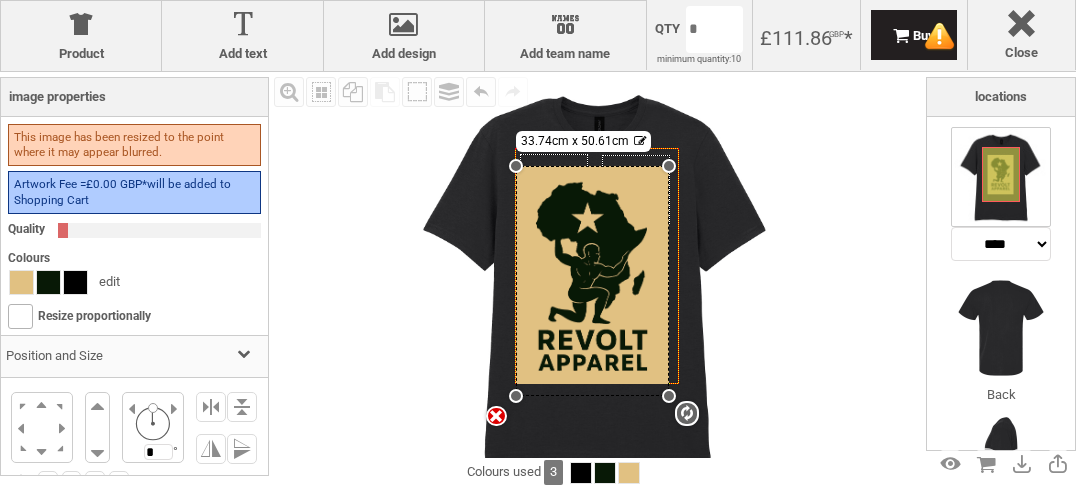 click on "Created with Raphaël 2.1.2 Created with Raphaël 2.1.2 Created with Raphaël 2.1.2 Created with Raphaël 2.1.2         settings 33.74cm x 50.61cm Created with Raphaël 2.1.2 Created with Raphaël 2.1.2 Created with Raphaël 2.1.2 Created with Raphaël 2.1.2 Created with Raphaël 2.1.2 Created with Raphaël 2.1.2 Created with Raphaël 2.1.2 Created with Raphaël 2.1.2" at bounding box center (597, 277) 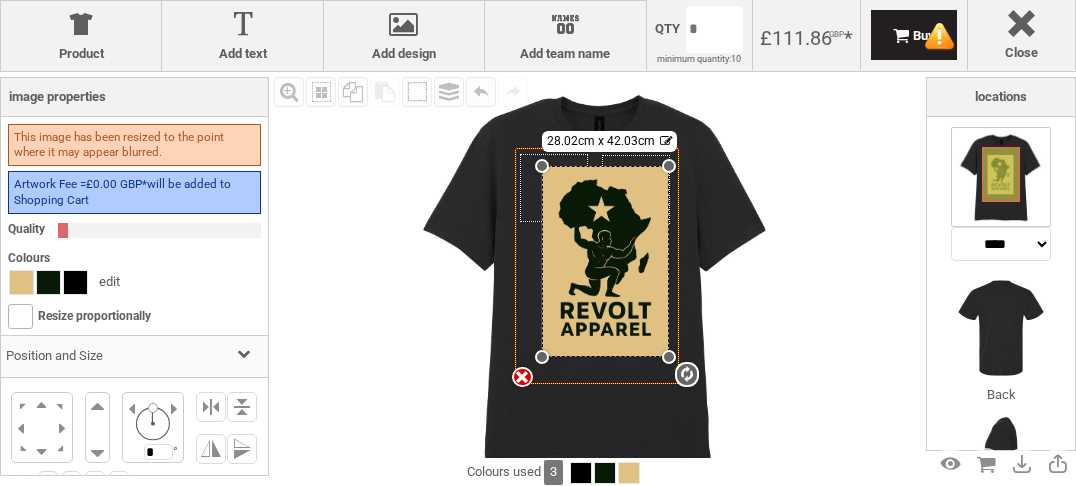 drag, startPoint x: 516, startPoint y: 388, endPoint x: 517, endPoint y: 360, distance: 28.01785 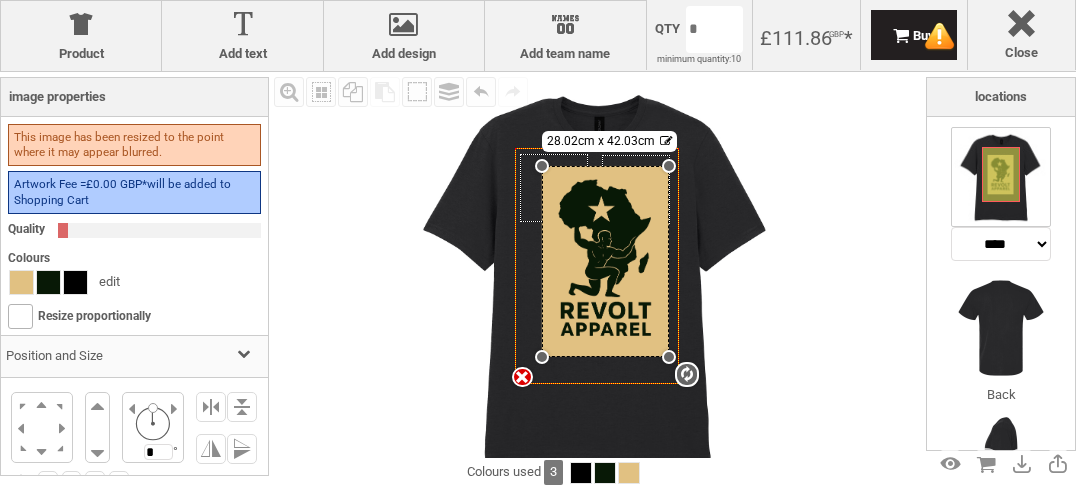 click on "Created with Raphaël 2.1.2 Created with Raphaël 2.1.2 Created with Raphaël 2.1.2 Created with Raphaël 2.1.2         settings 28.02cm x 42.03cm" at bounding box center [597, 266] 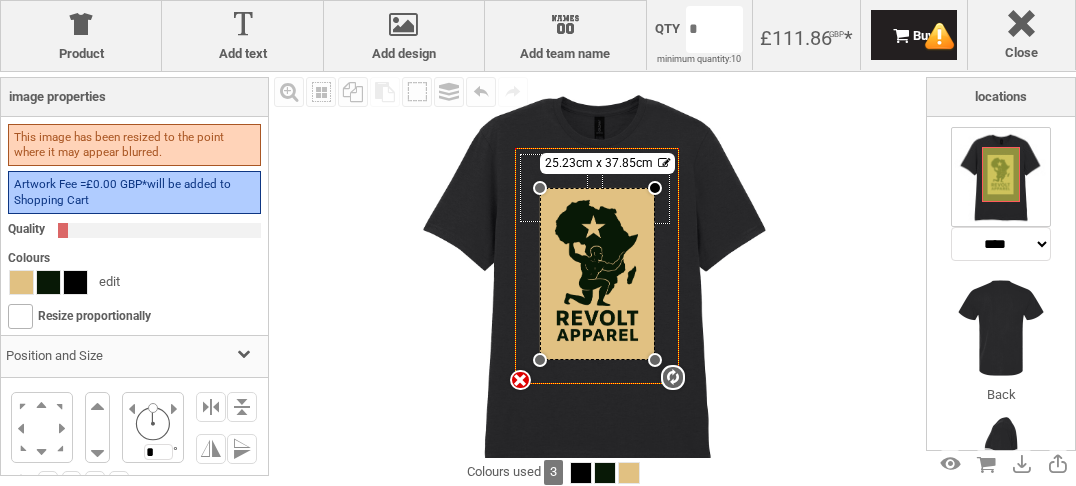 drag, startPoint x: 663, startPoint y: 171, endPoint x: 658, endPoint y: 187, distance: 16.763054 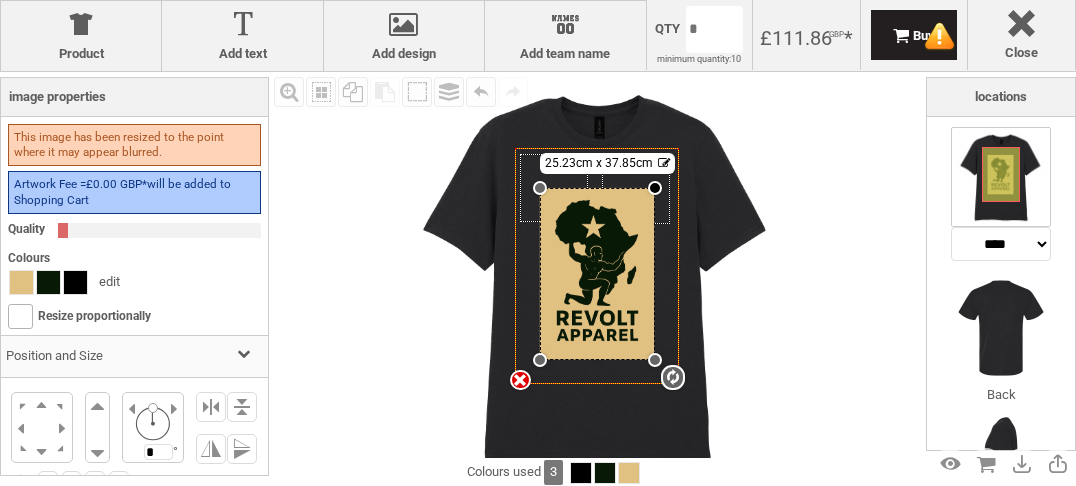click at bounding box center (655, 188) 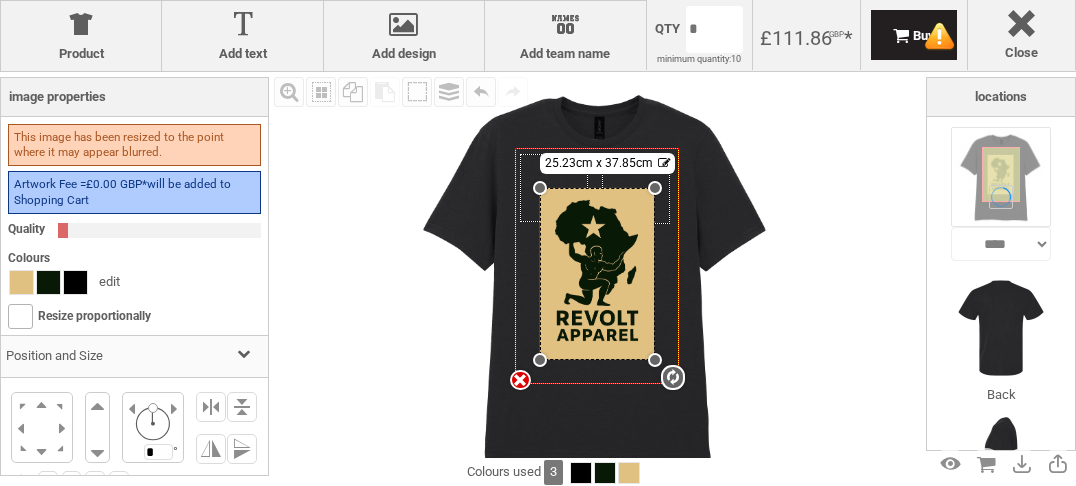 click at bounding box center [597, 277] 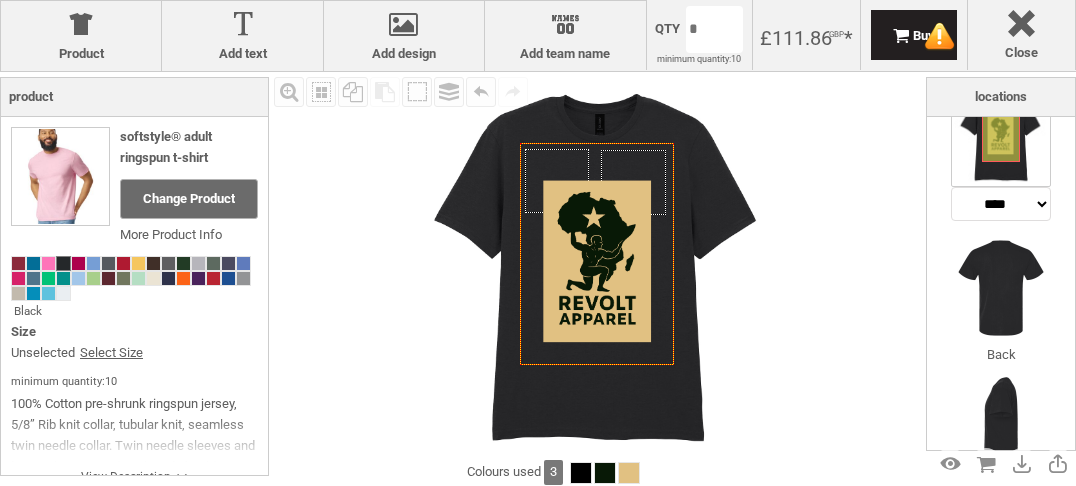 scroll, scrollTop: 236, scrollLeft: 0, axis: vertical 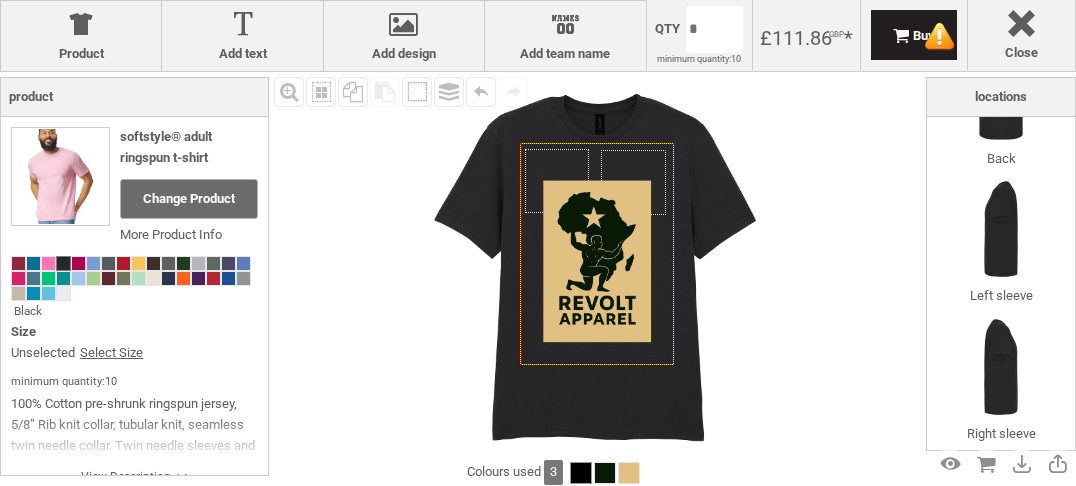 click at bounding box center [581, 473] 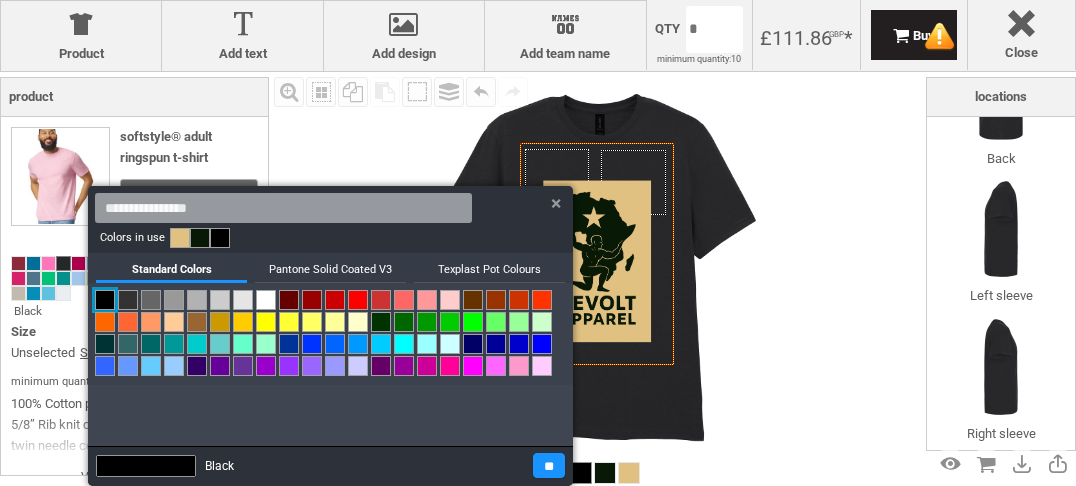 click at bounding box center (538, 243) 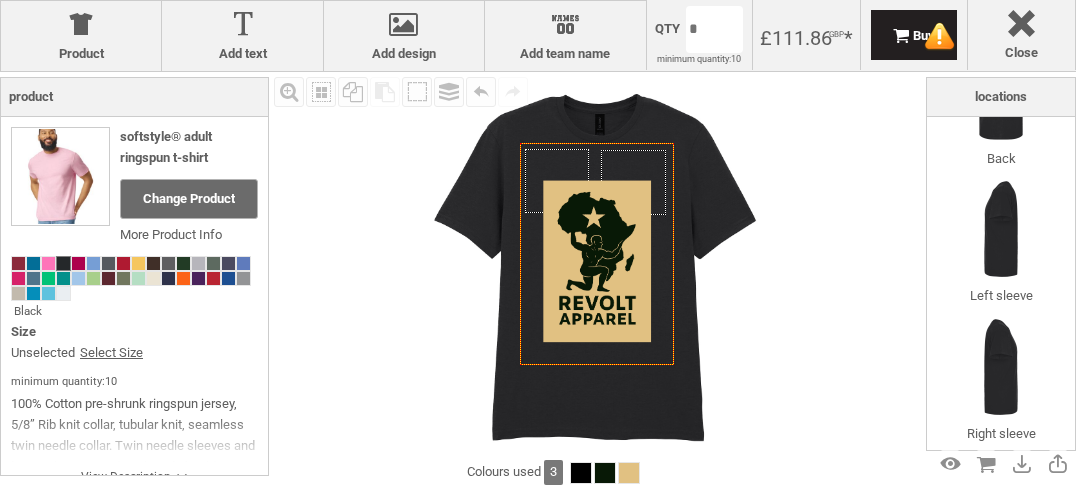 click at bounding box center (598, 265) 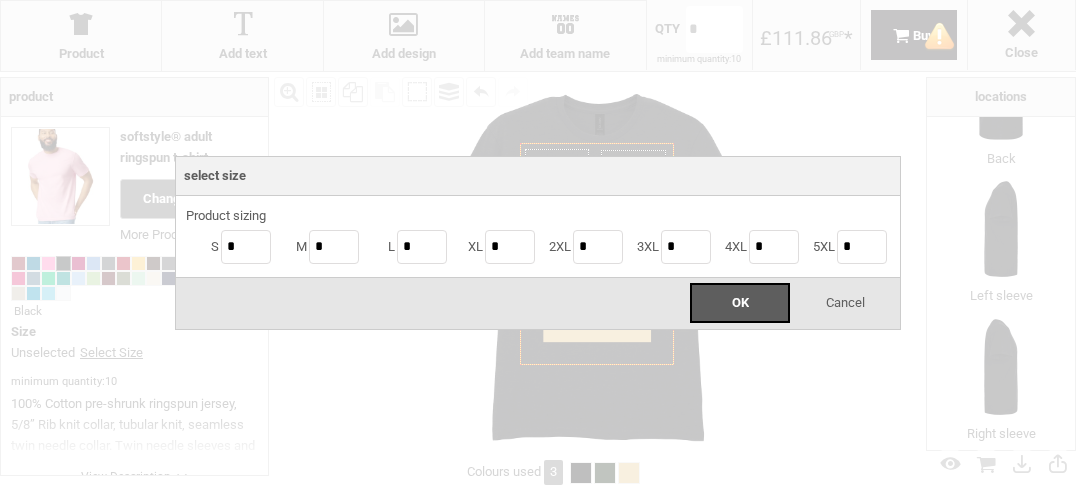 click on "get a quote design tool order Contact More
Login
Register
0
£ GBP
+44 191 270 8181
Hub
>
design tool
settings
Product Product Add text Add text Add design Add design Names Add team name Add placeholder Add placeholder Area Select location Close Close
Qty
*
minimum quantity:  10
available in bundles of:  x" at bounding box center (538, 0) 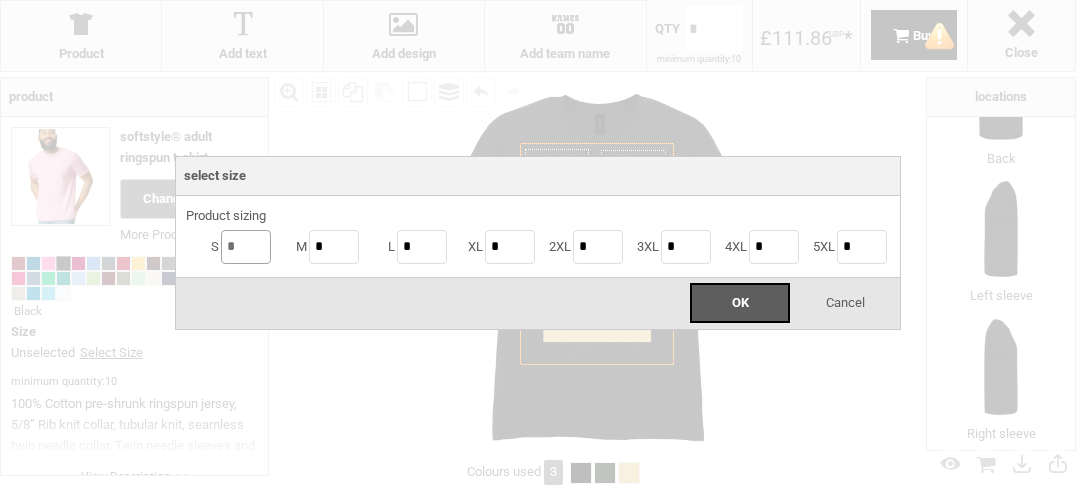 click on "*" at bounding box center [246, 247] 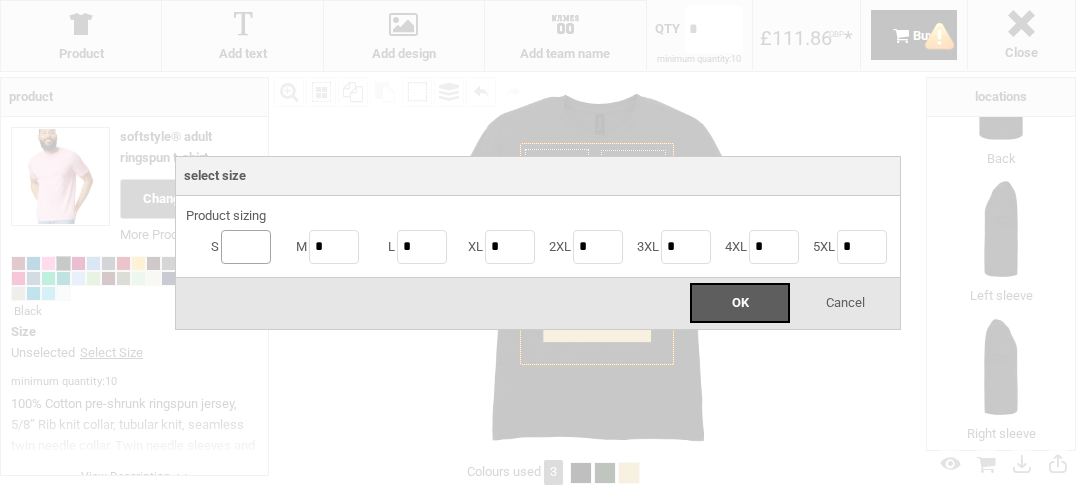 click at bounding box center (246, 247) 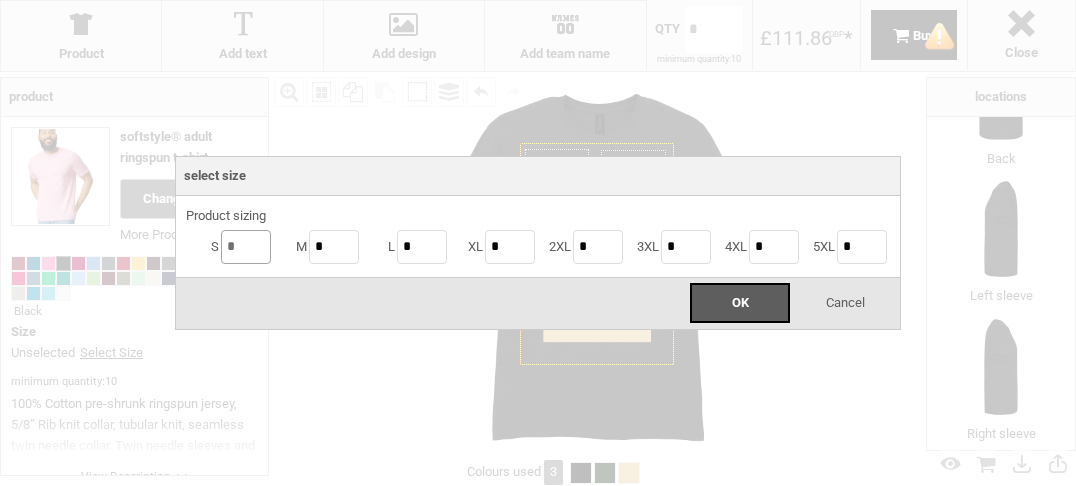 type on "*" 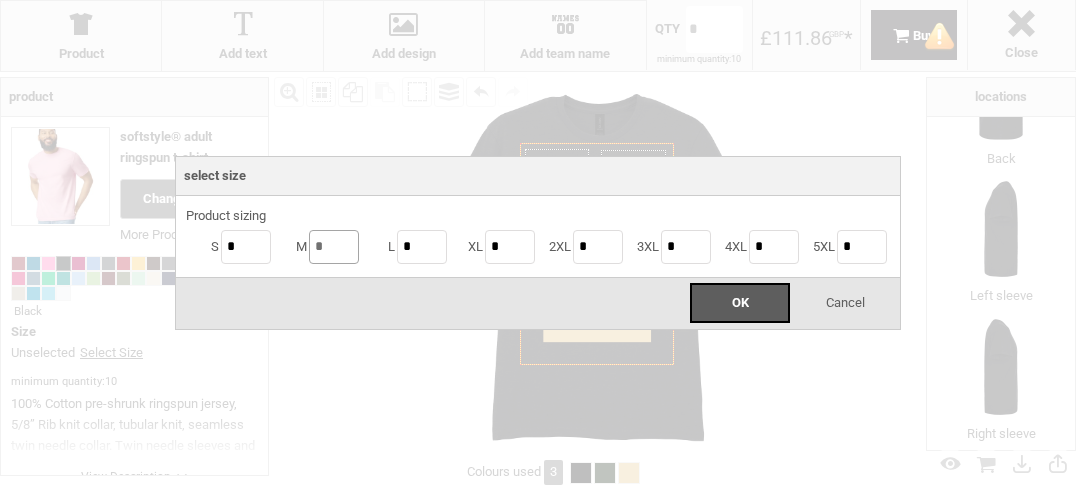 click on "*" at bounding box center [334, 247] 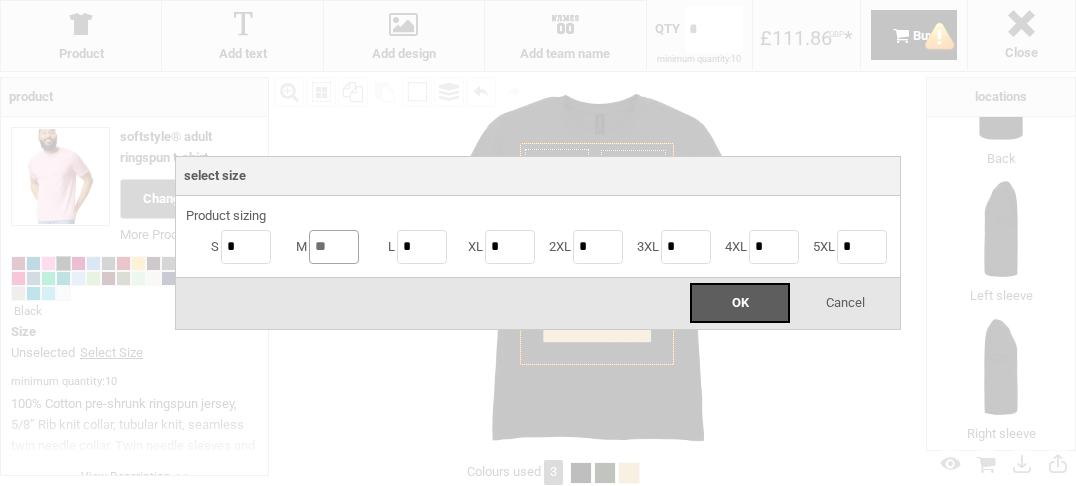 type on "**" 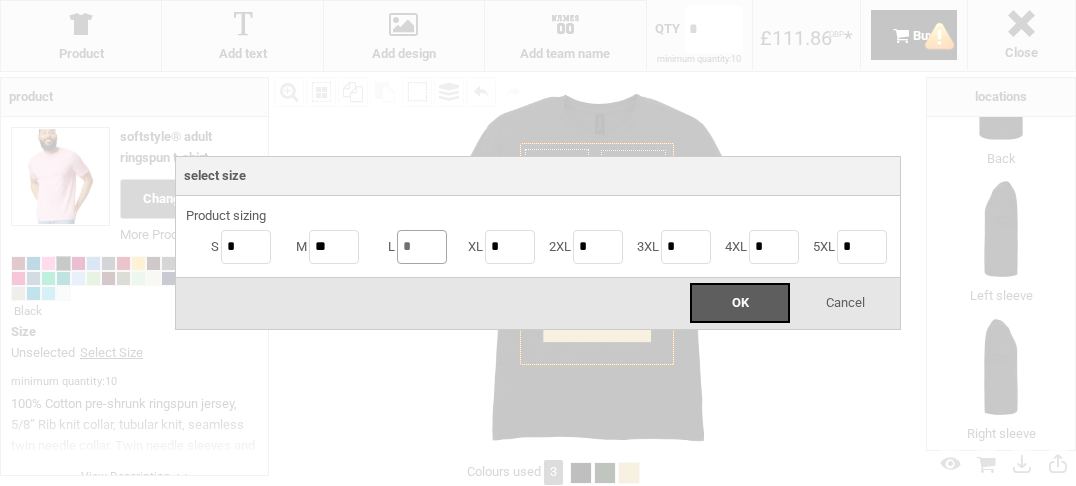 click on "*" at bounding box center (422, 247) 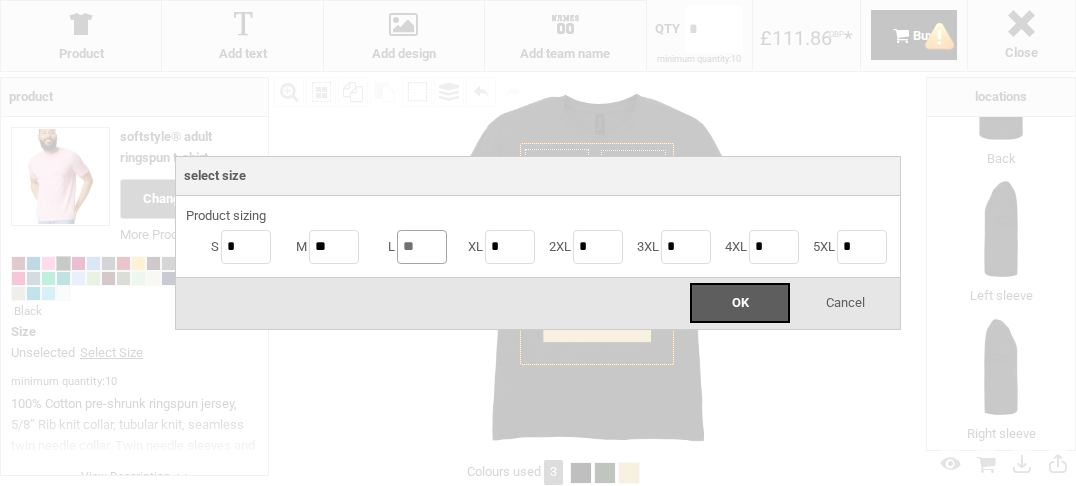 type on "**" 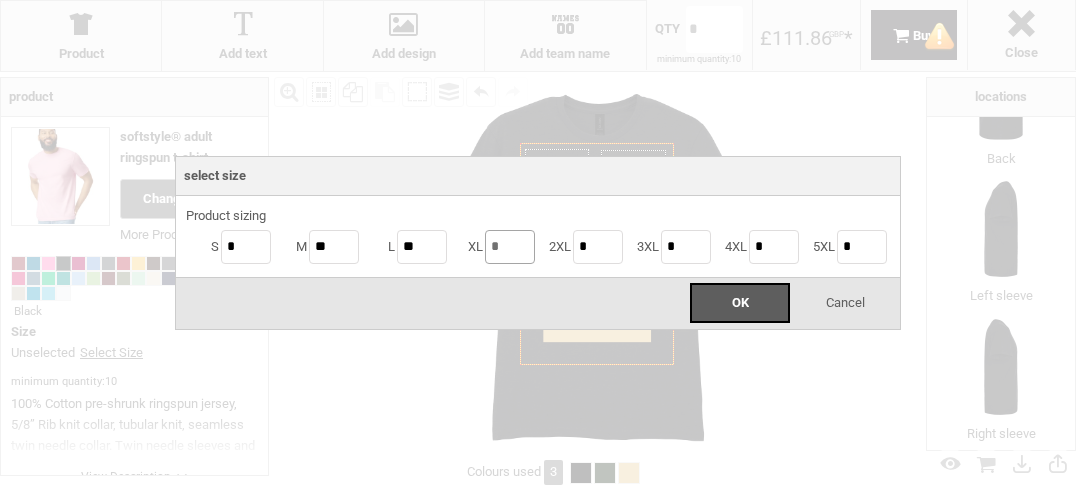 click on "*" at bounding box center [510, 247] 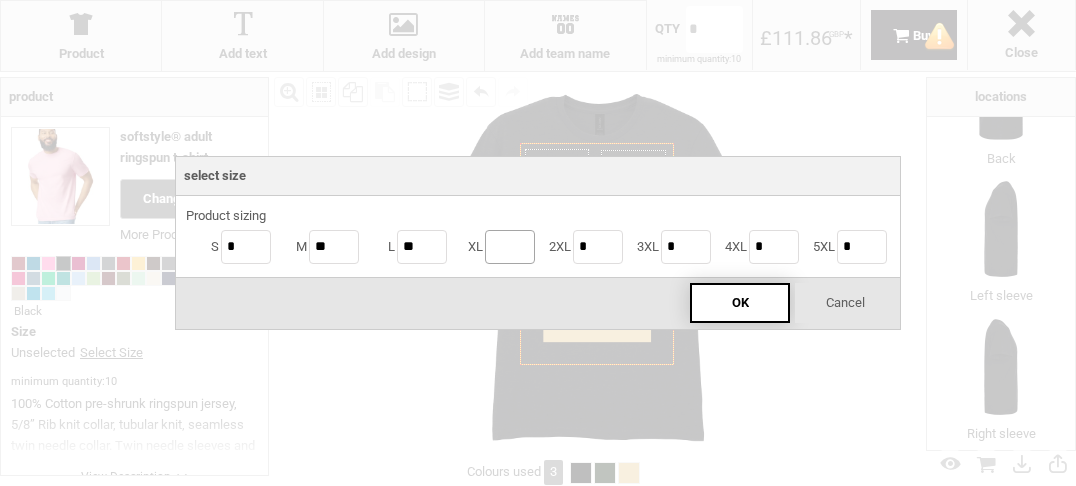 type 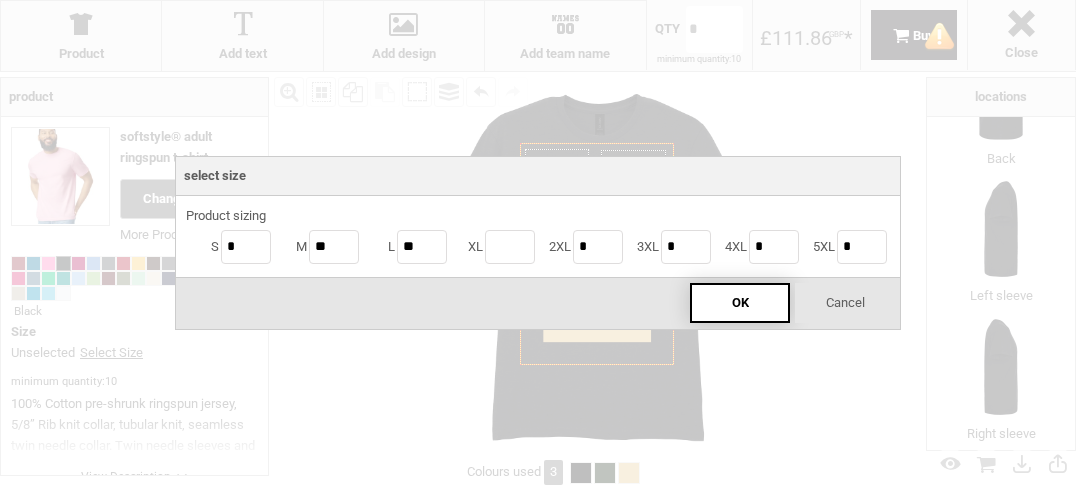 click on "OK" at bounding box center (740, 303) 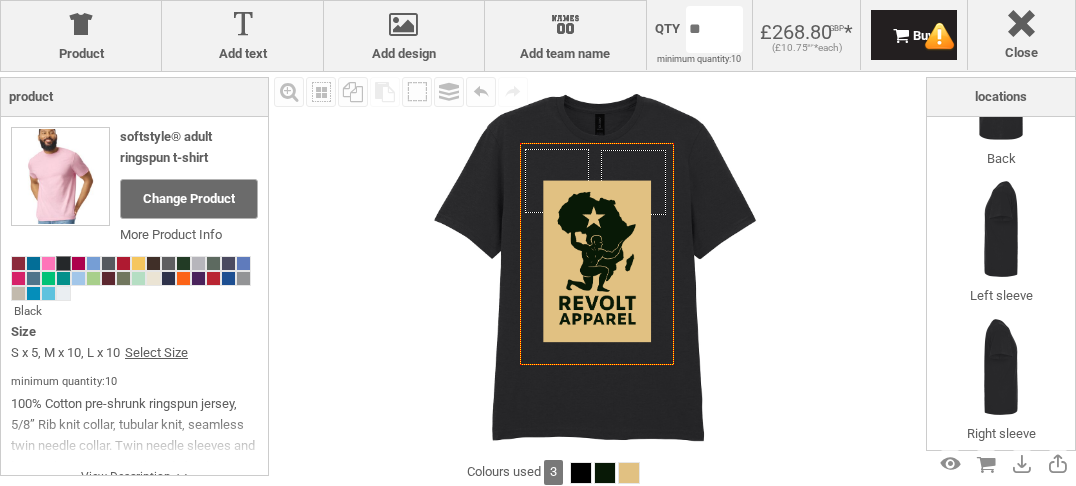 click on "Fill Background
Zoom in
Zoom out
Select All
Copy
All
Selected
Paste
Off
On
Group
Group
Undo
Redo
Created with Raphaël 2.1.2 Created with Raphaël 2.1.2 Created with Raphaël 2.1.2 Created with Raphaël 2.1.2 Created with Raphaël 2.1.2 Created with Raphaël 2.1.2 Created with Raphaël 2.1.2 Created with Raphaël 2.1.2 Created with Raphaël 2.1.2 Created with Raphaël 2.1.2 Created with Raphaël 2.1.2 Created with Raphaël 2.1.2" at bounding box center (597, 265) 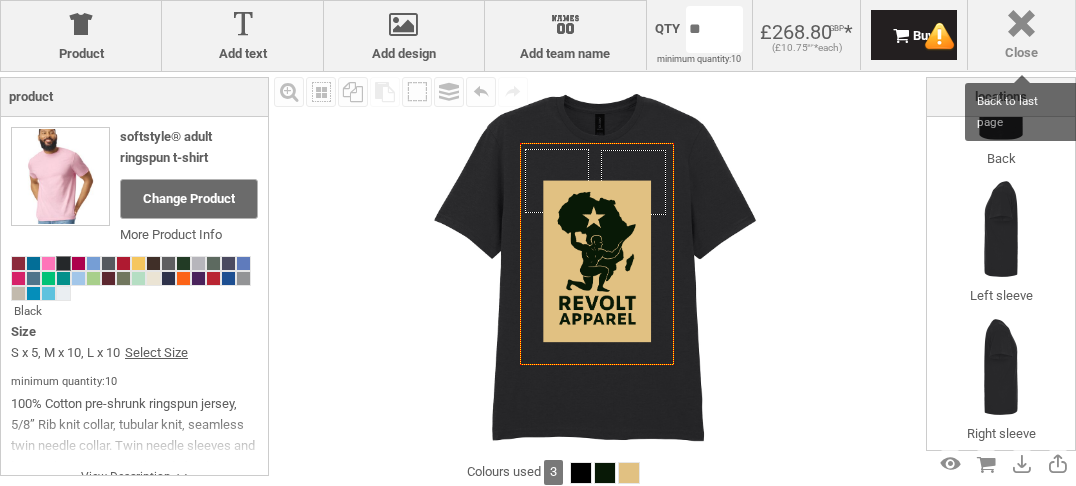 click at bounding box center [1021, 27] 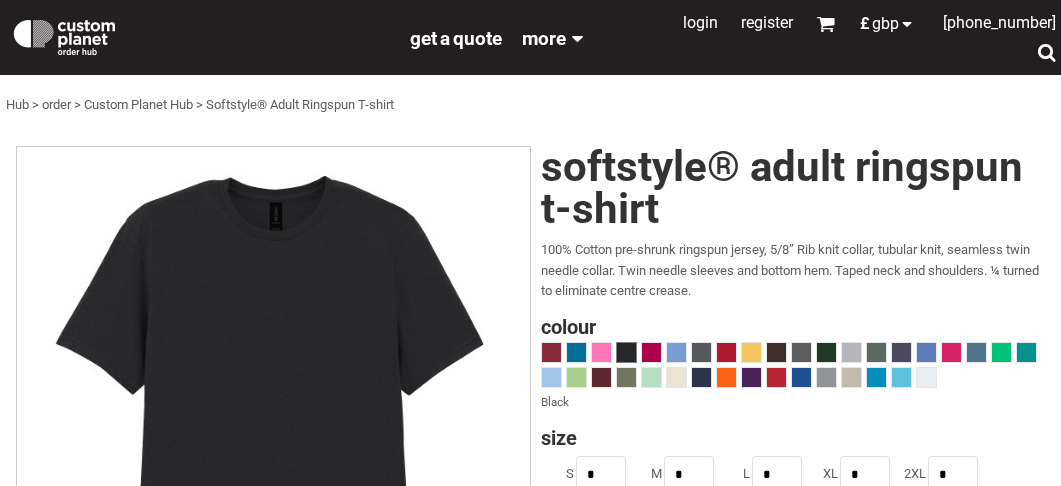scroll, scrollTop: 0, scrollLeft: 0, axis: both 